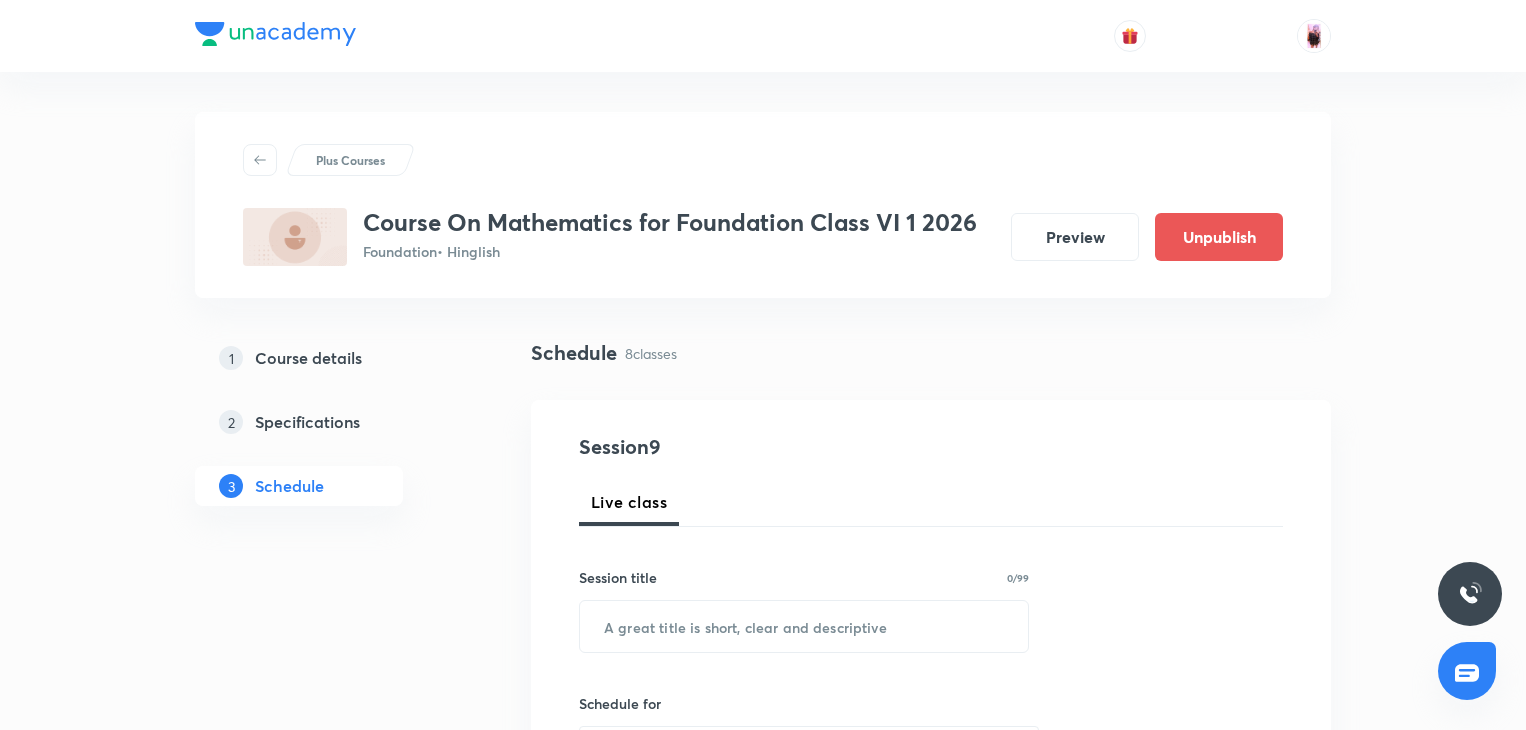 scroll, scrollTop: 2109, scrollLeft: 0, axis: vertical 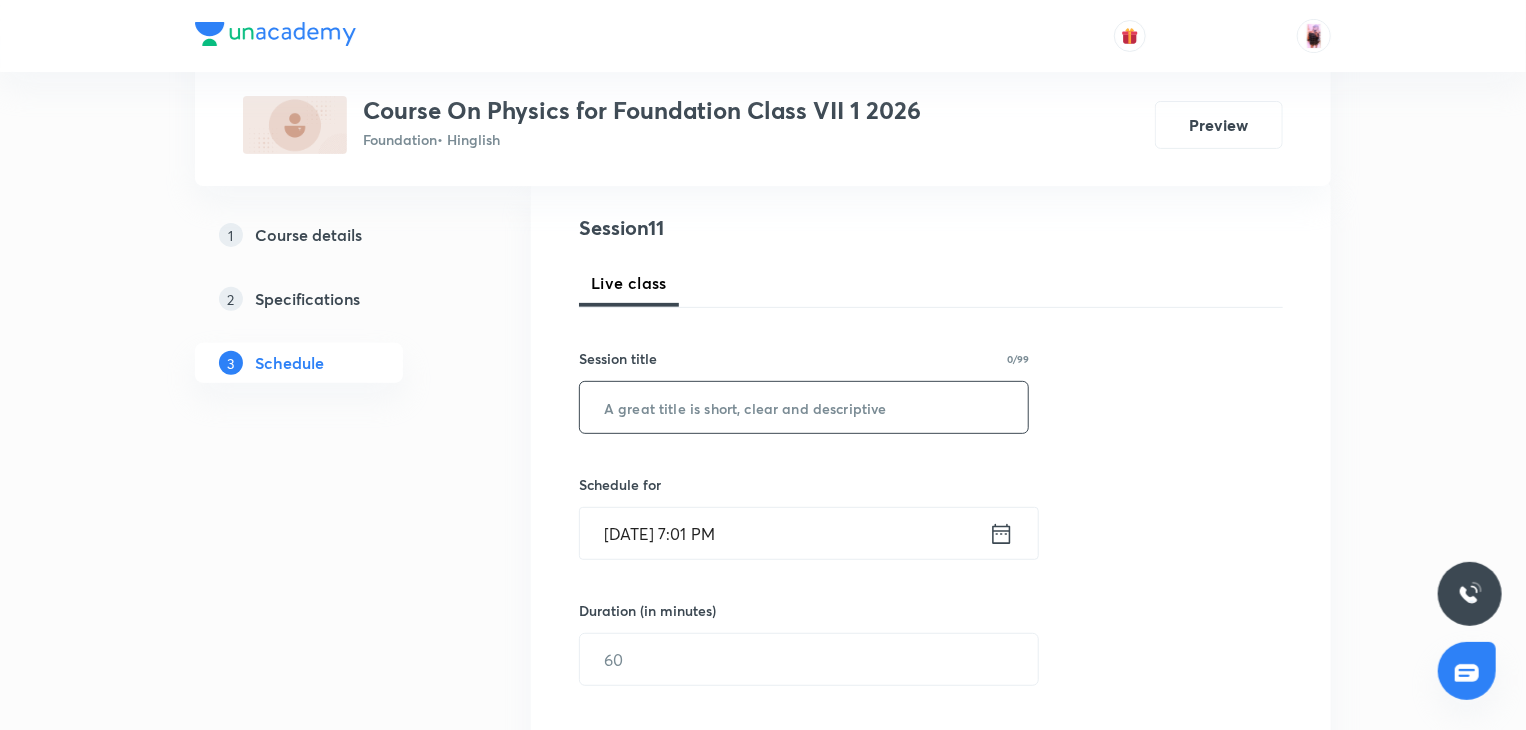 click at bounding box center (804, 407) 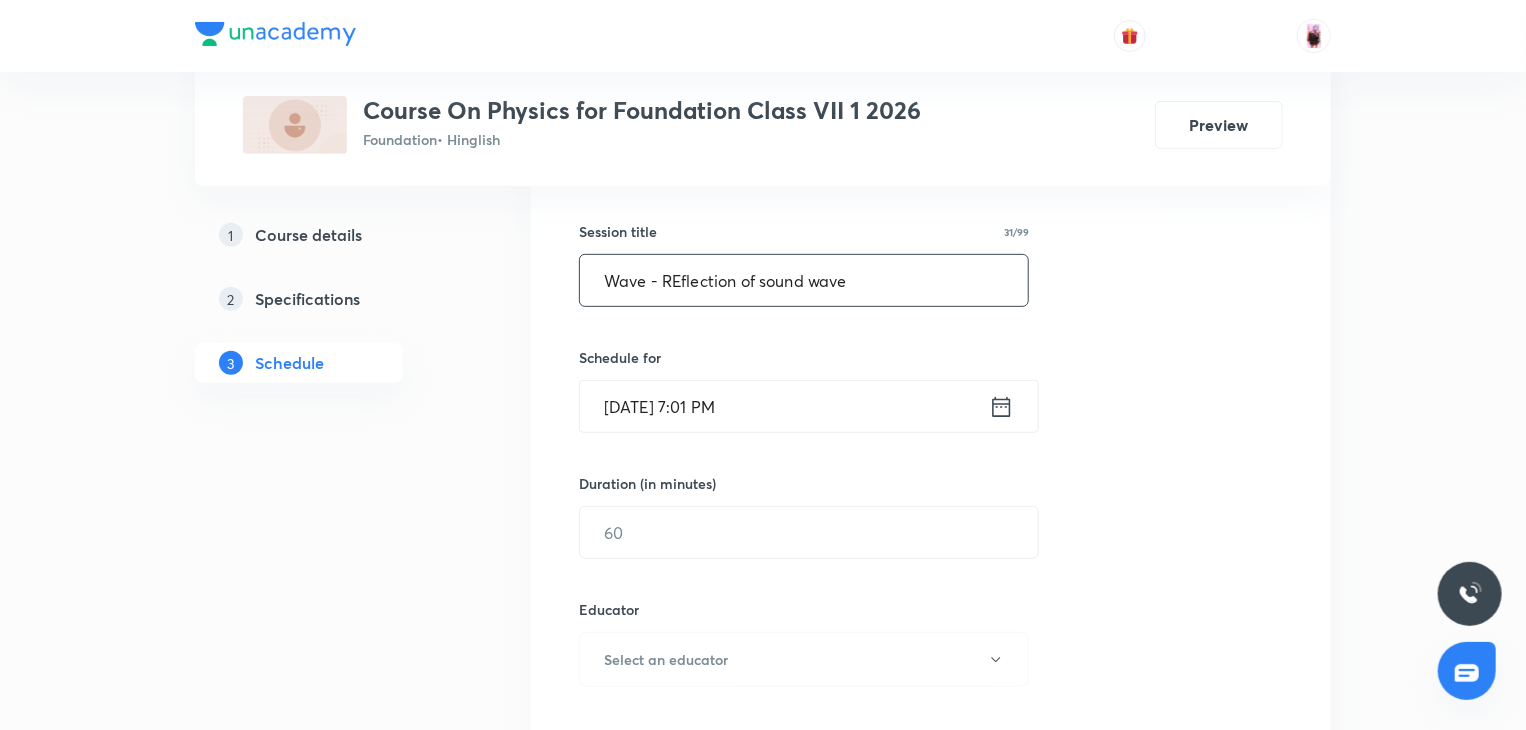 scroll, scrollTop: 364, scrollLeft: 0, axis: vertical 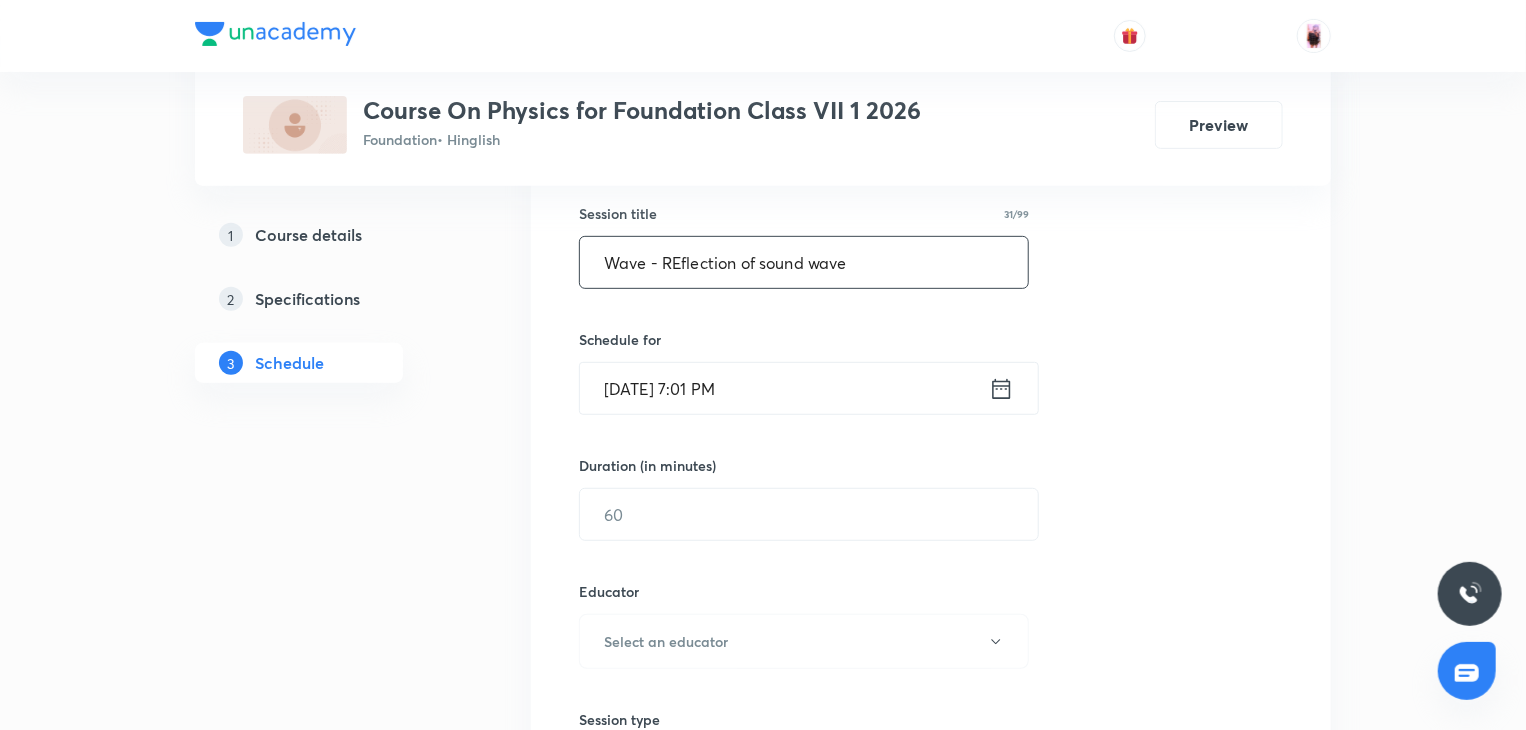 type on "Wave - REflection of sound wave" 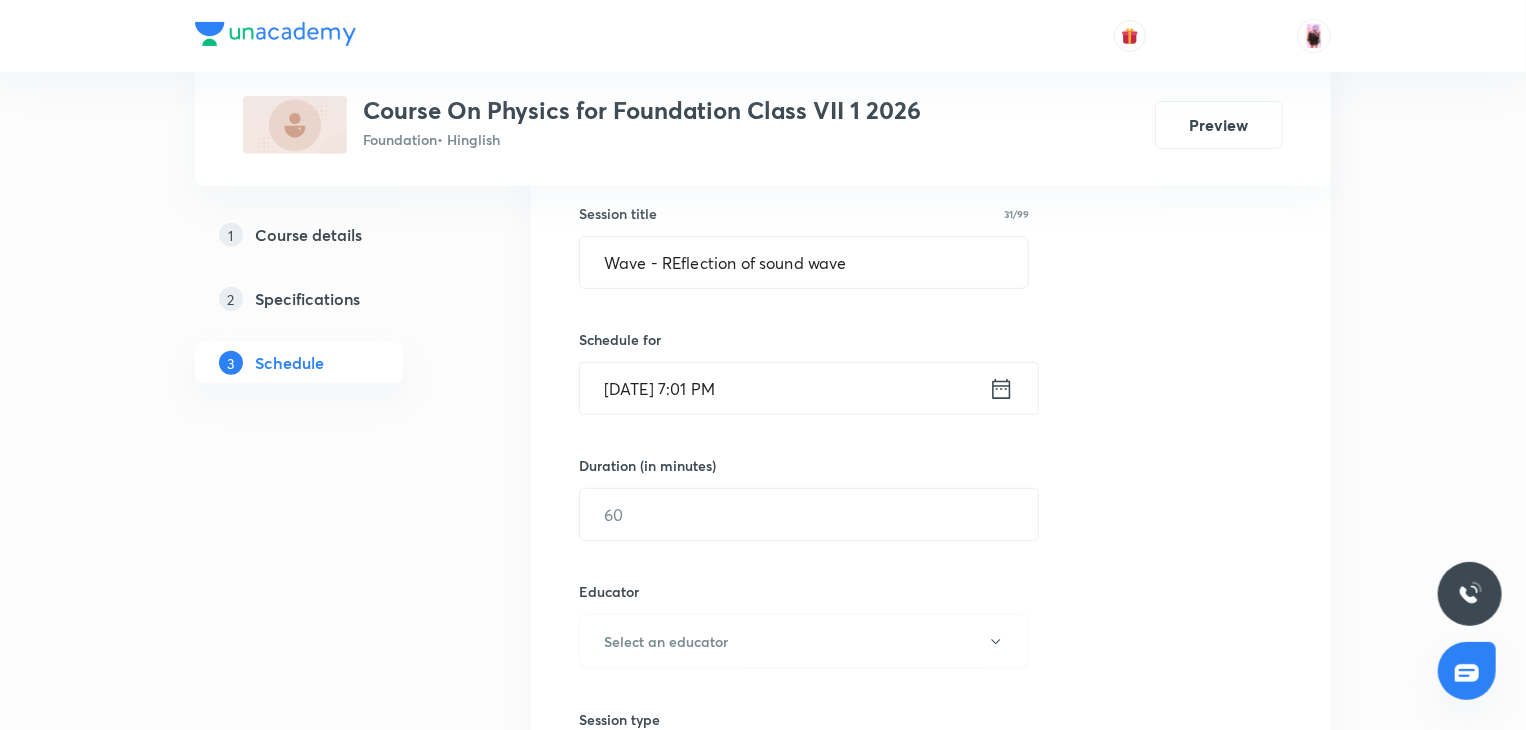 click on "Jul 30, 2025, 7:01 PM" at bounding box center (784, 388) 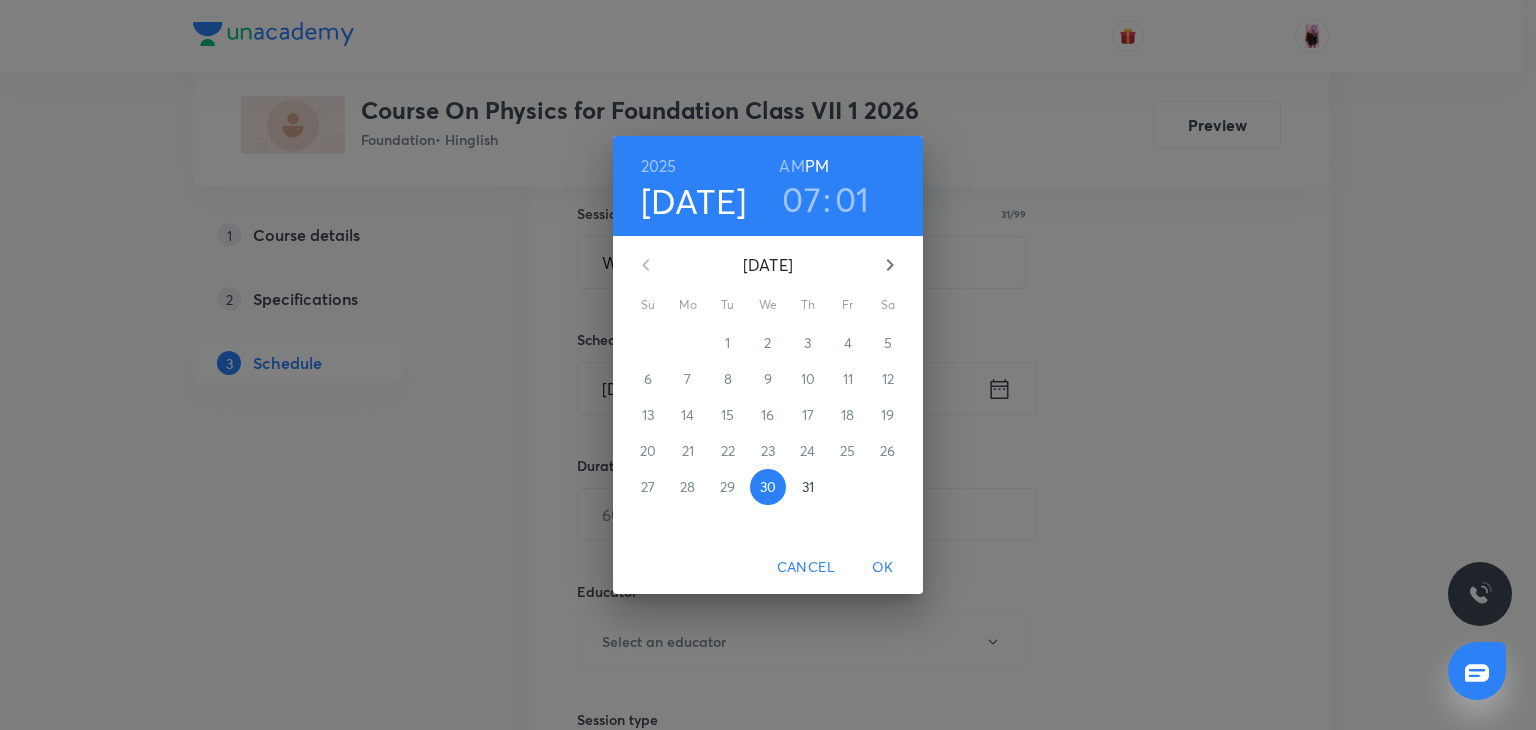 click on "07" at bounding box center (801, 199) 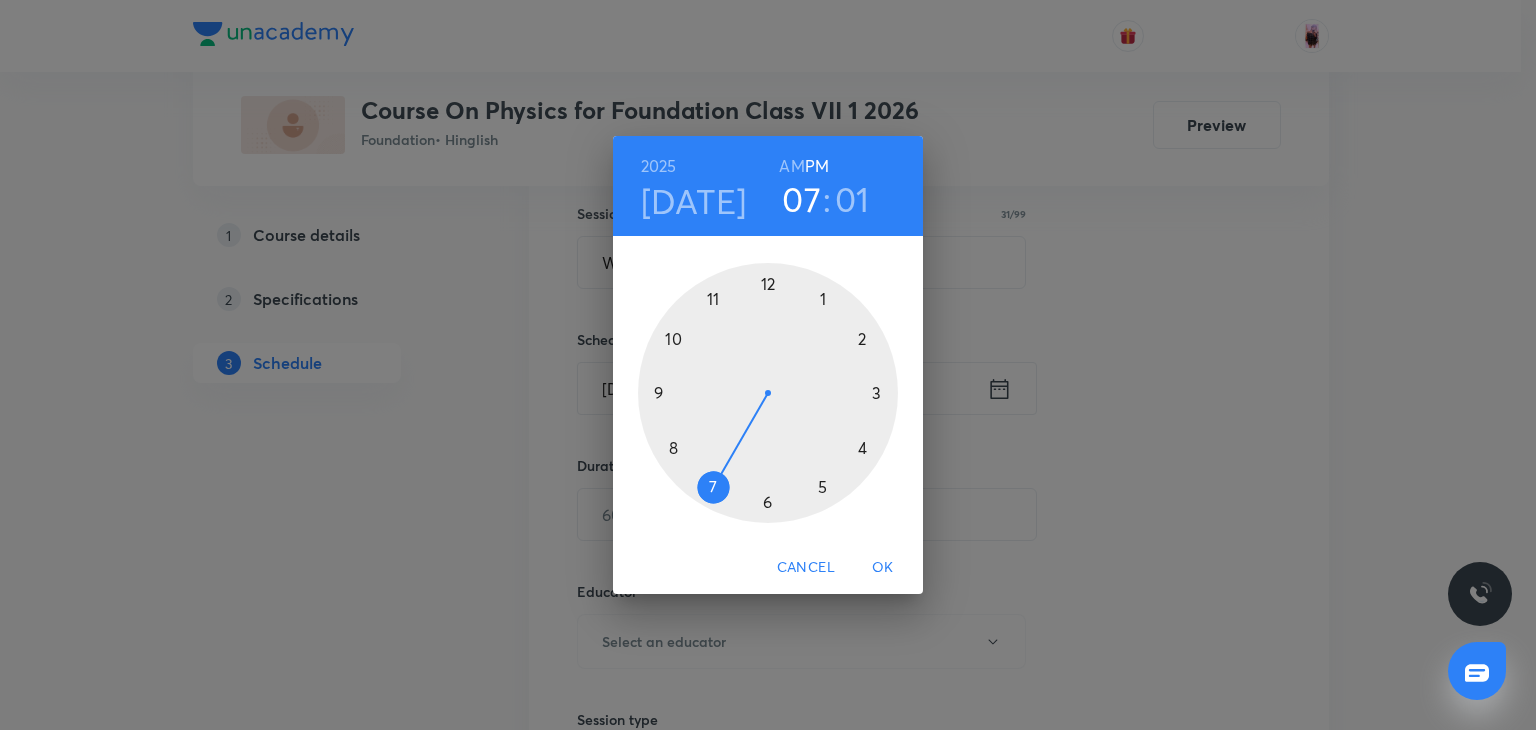 click at bounding box center [768, 393] 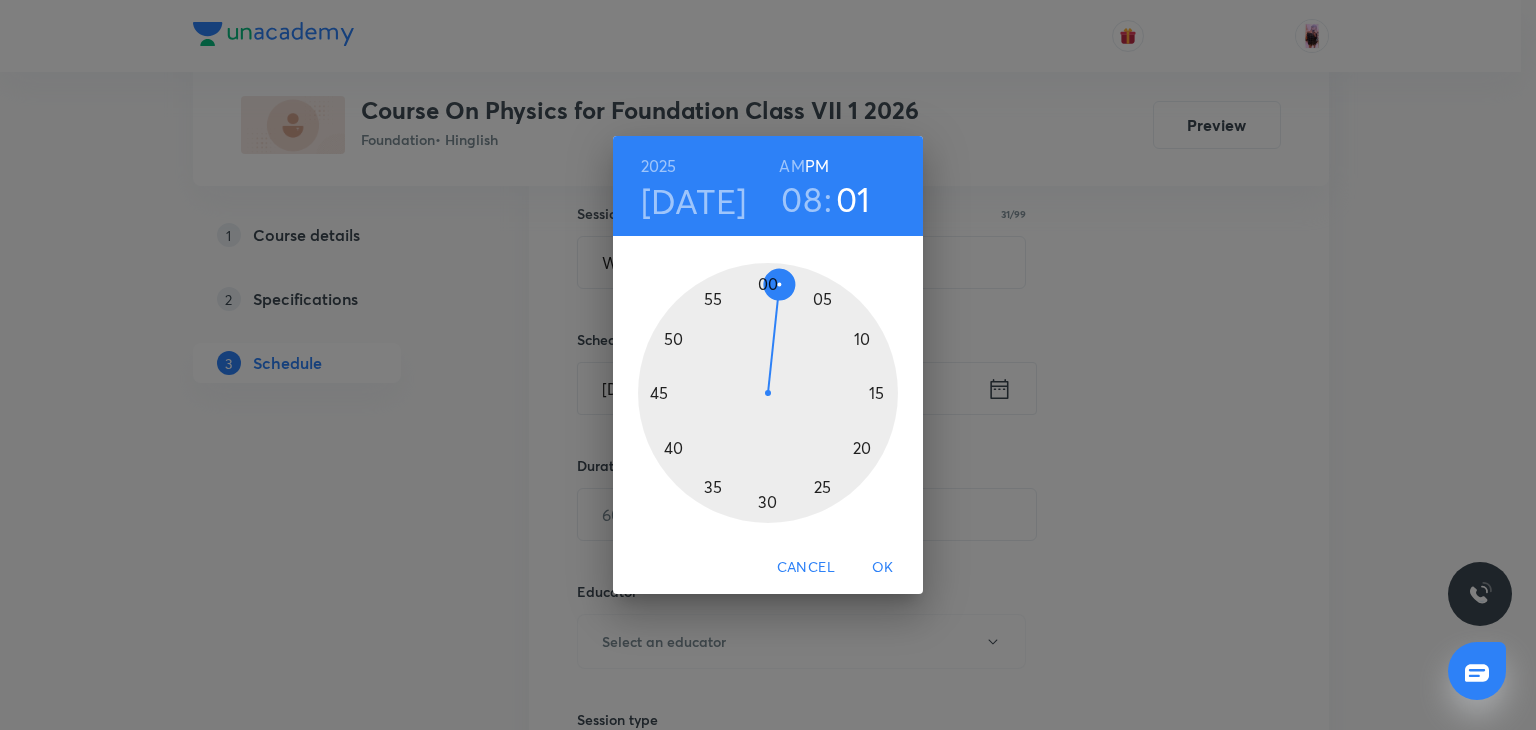 click at bounding box center [768, 393] 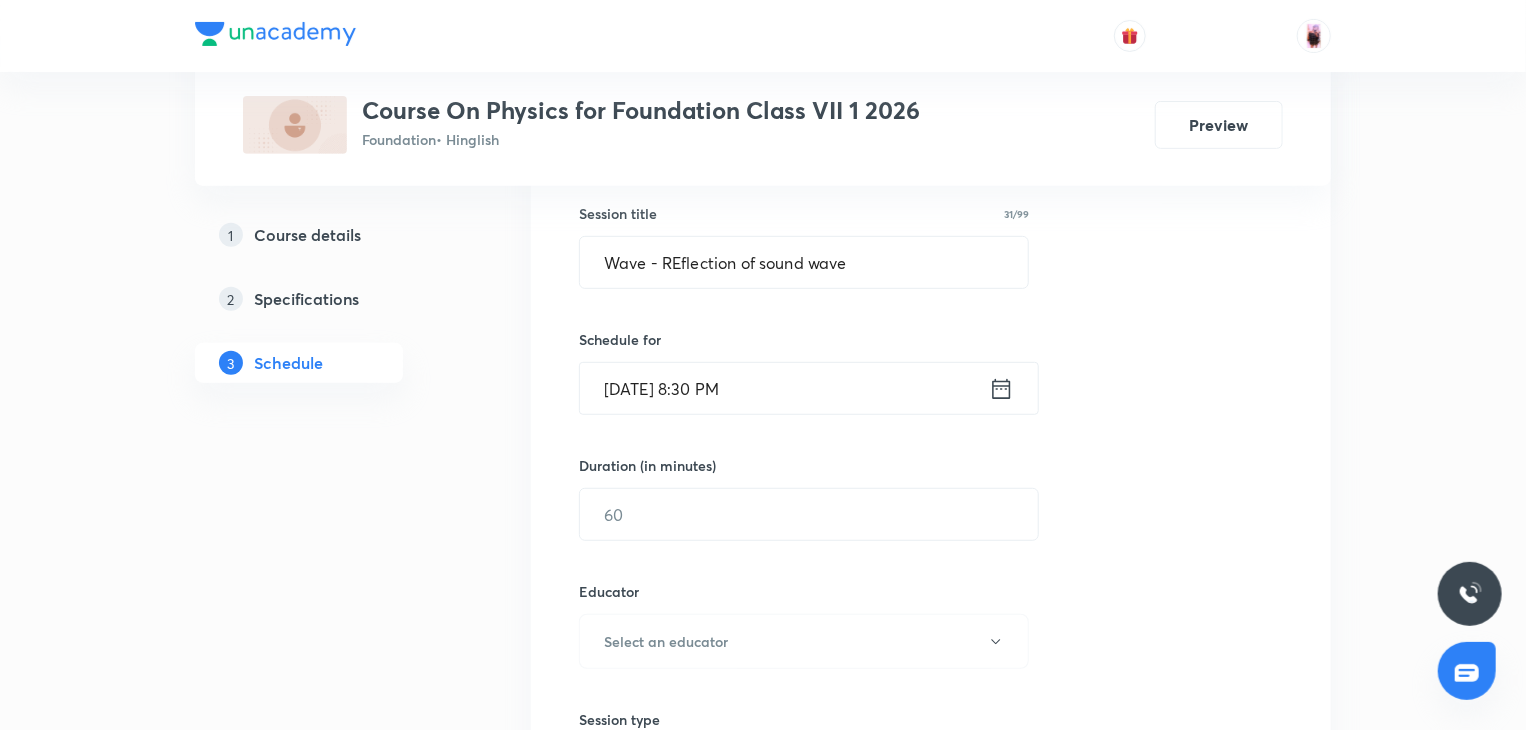 scroll, scrollTop: 535, scrollLeft: 0, axis: vertical 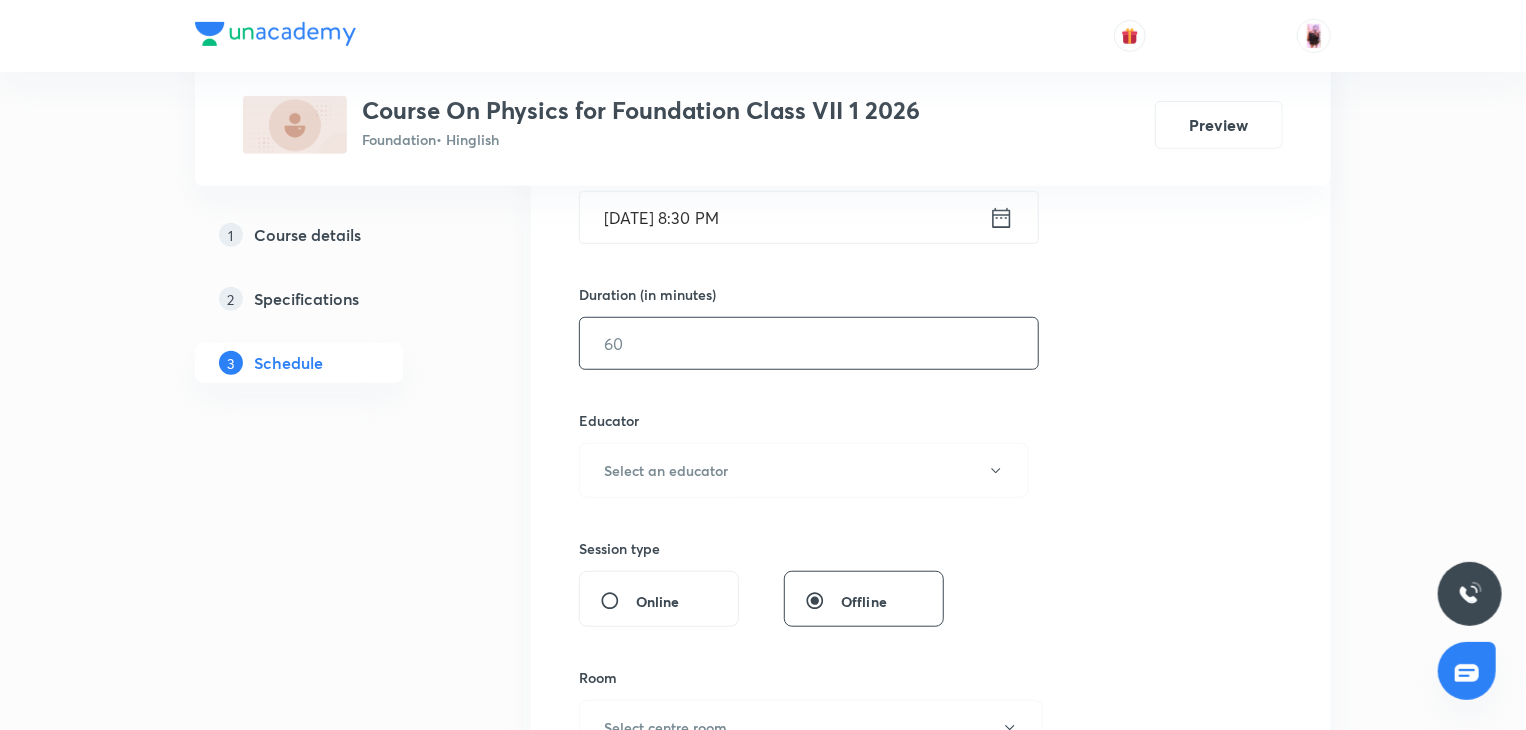 click at bounding box center [809, 343] 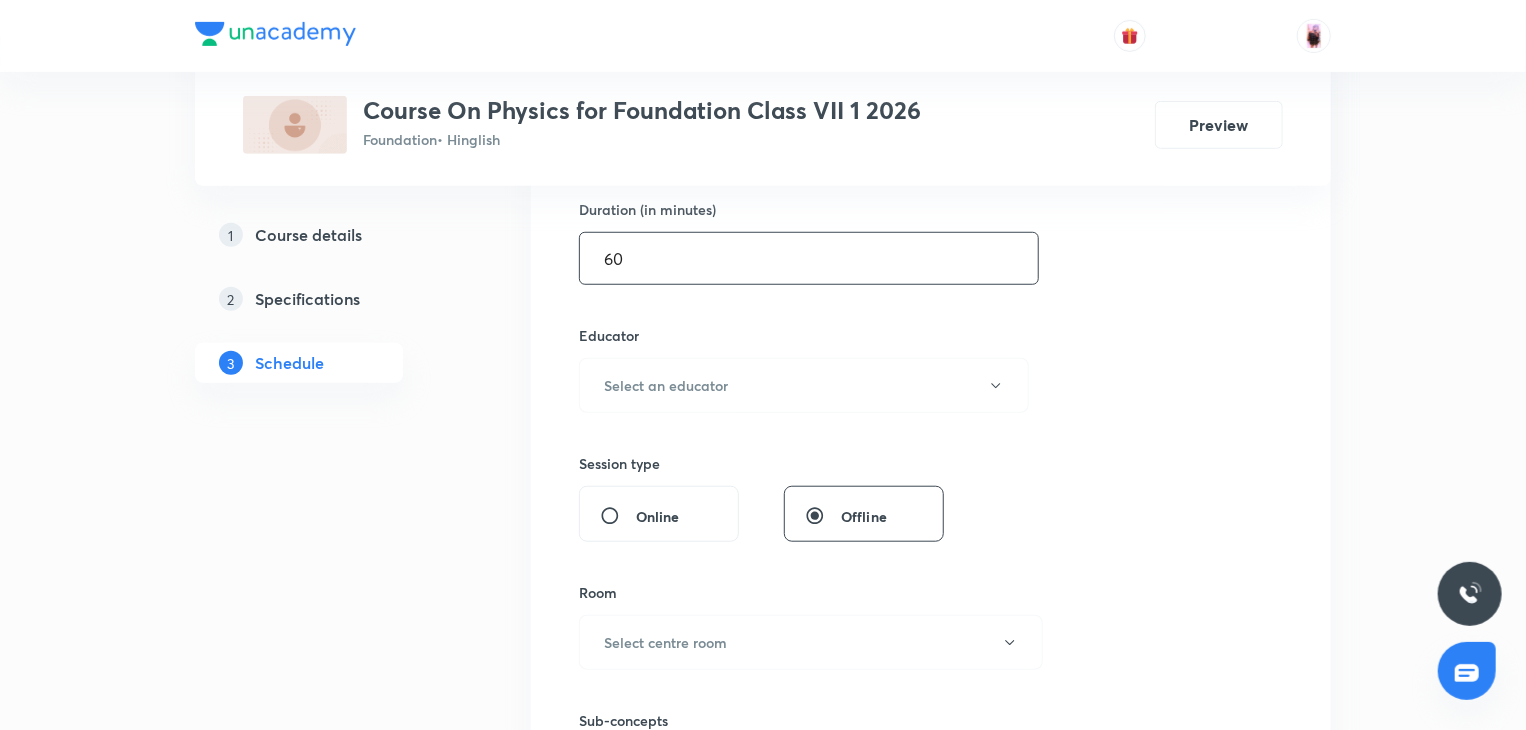 scroll, scrollTop: 623, scrollLeft: 0, axis: vertical 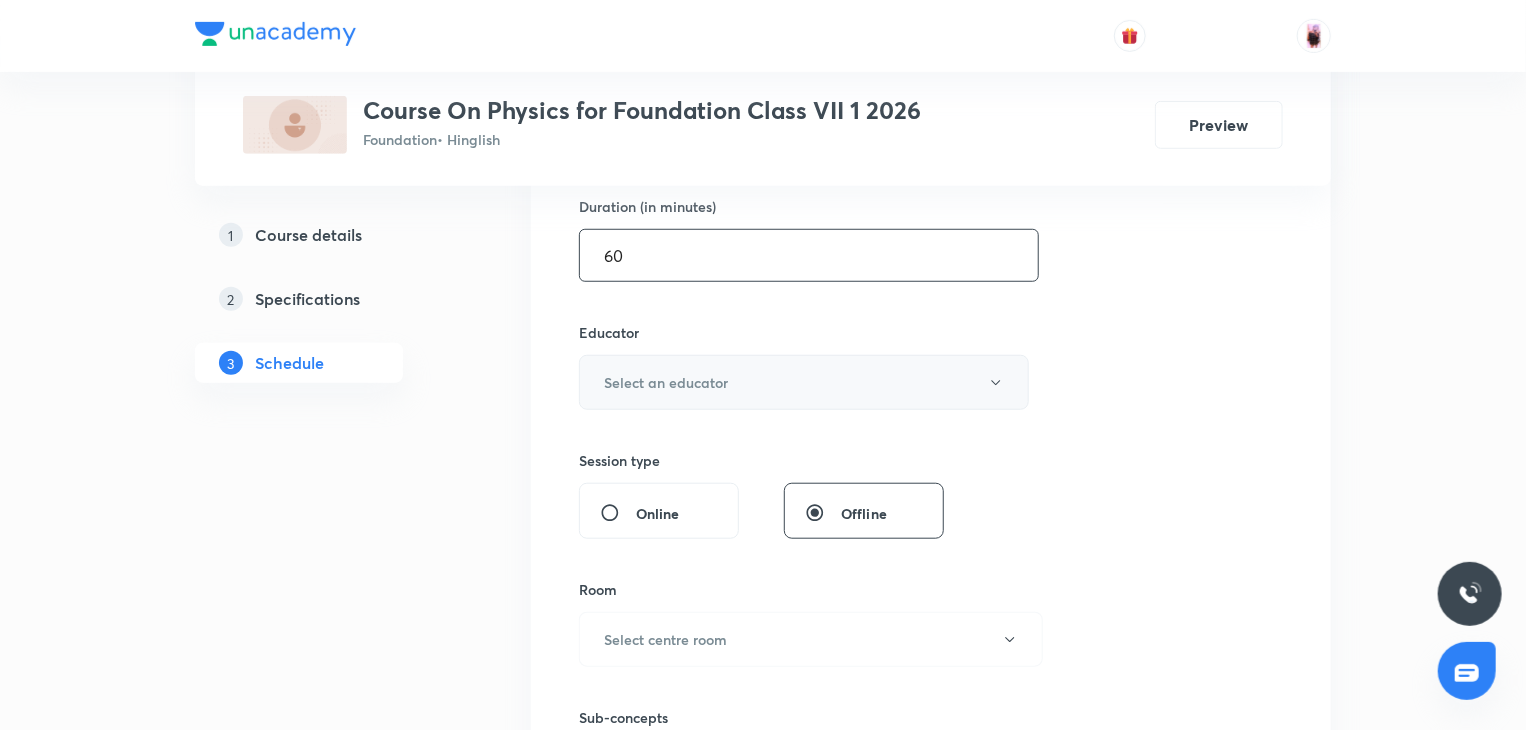 type on "60" 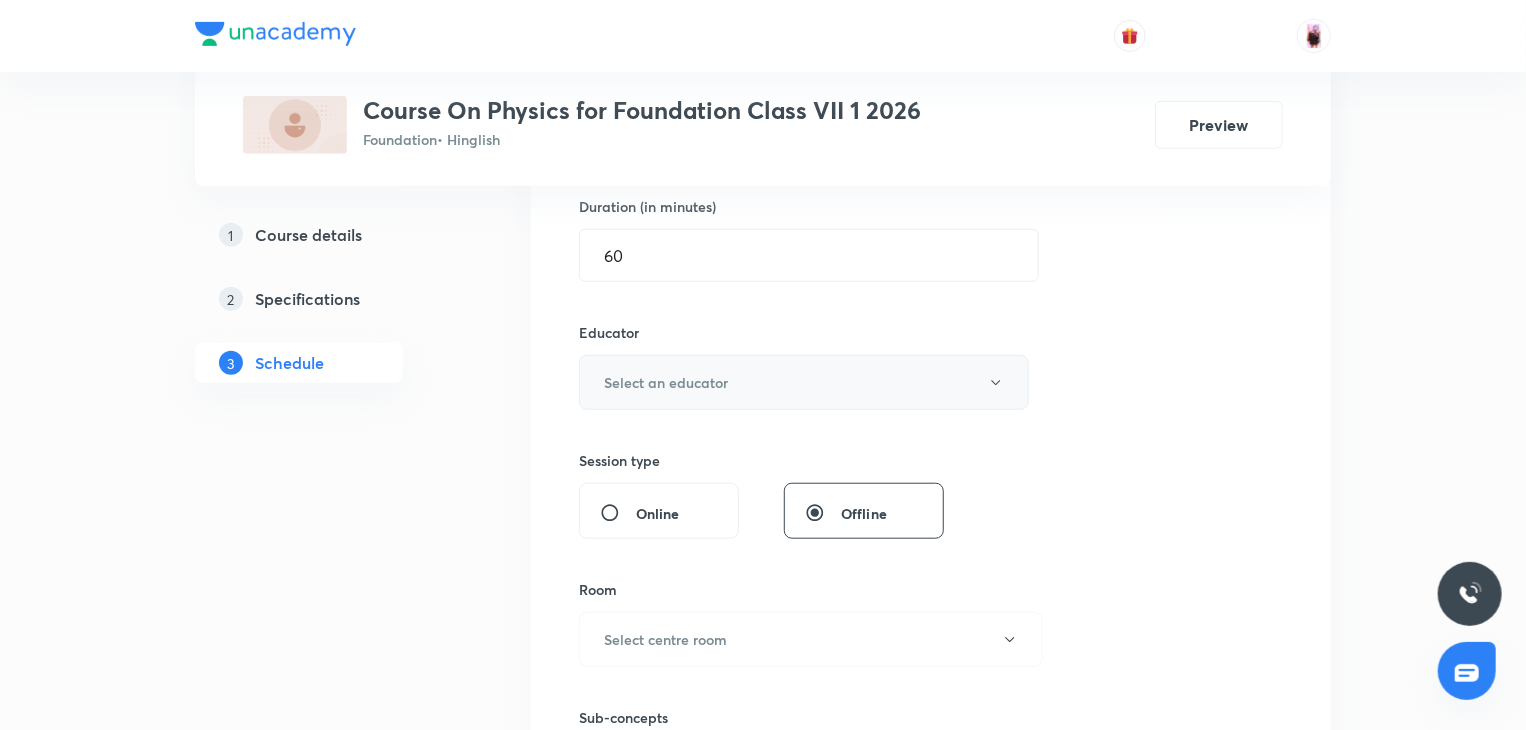 click on "Select an educator" at bounding box center [804, 382] 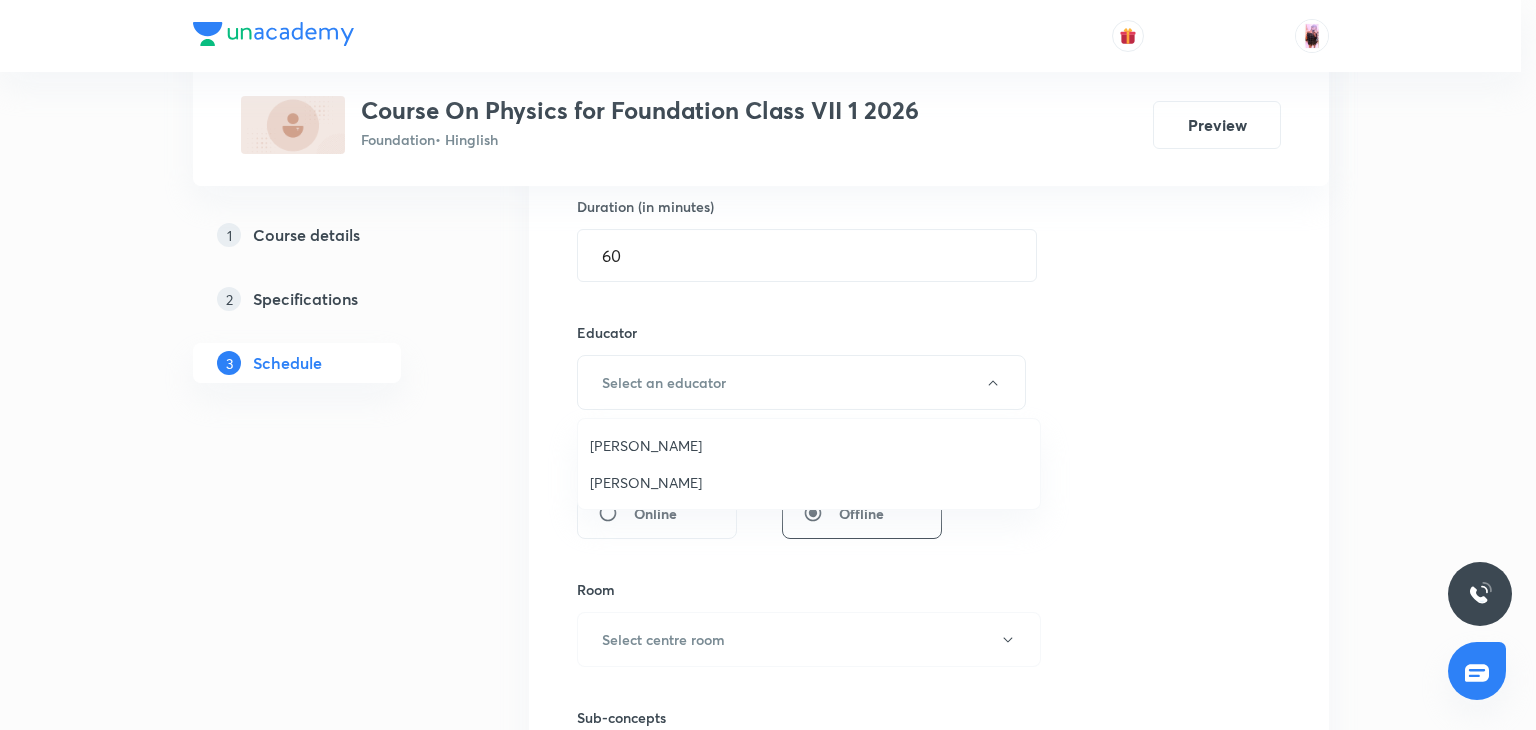 click on "Rajesh Jha" at bounding box center [809, 445] 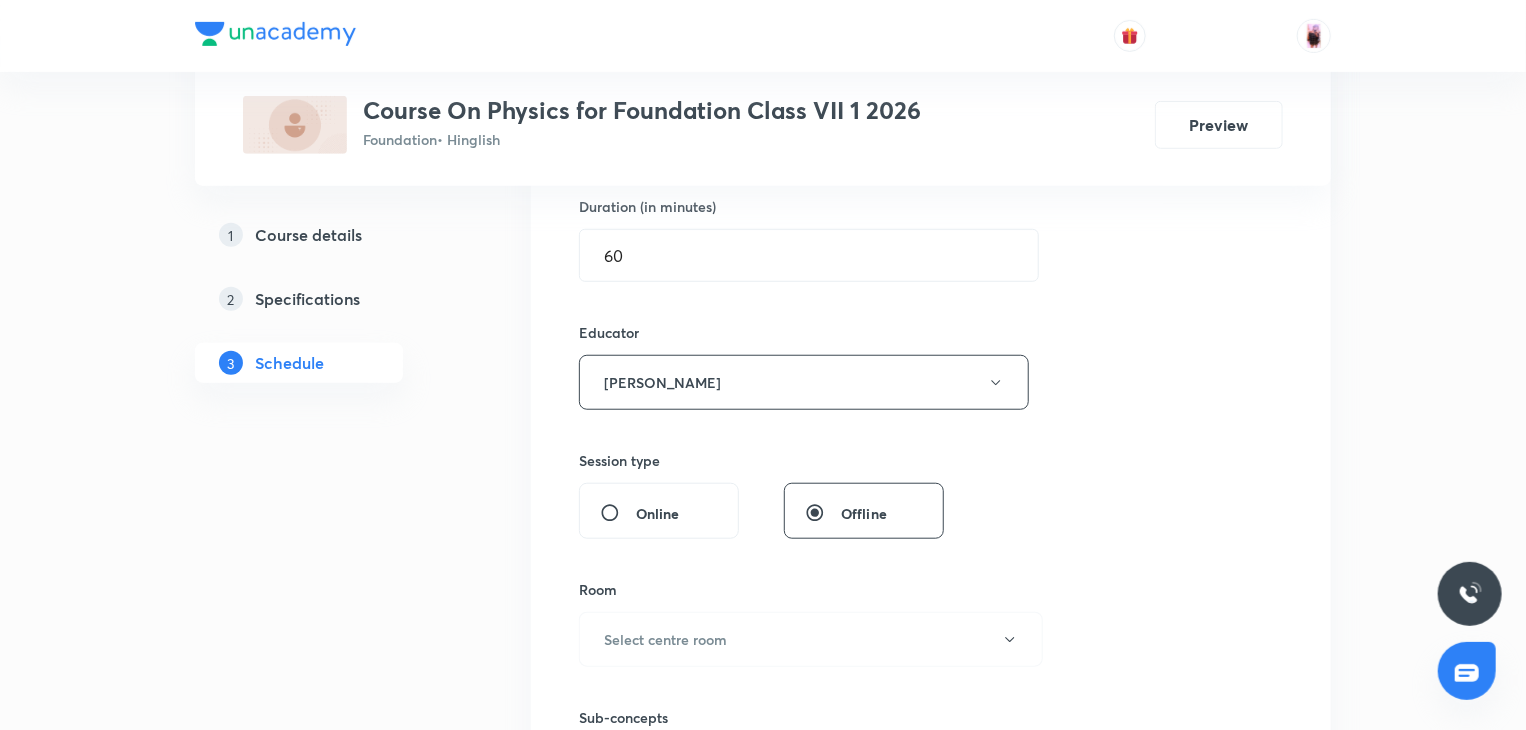 click on "Sub-concepts Select concepts that wil be covered in this session" at bounding box center [804, 731] 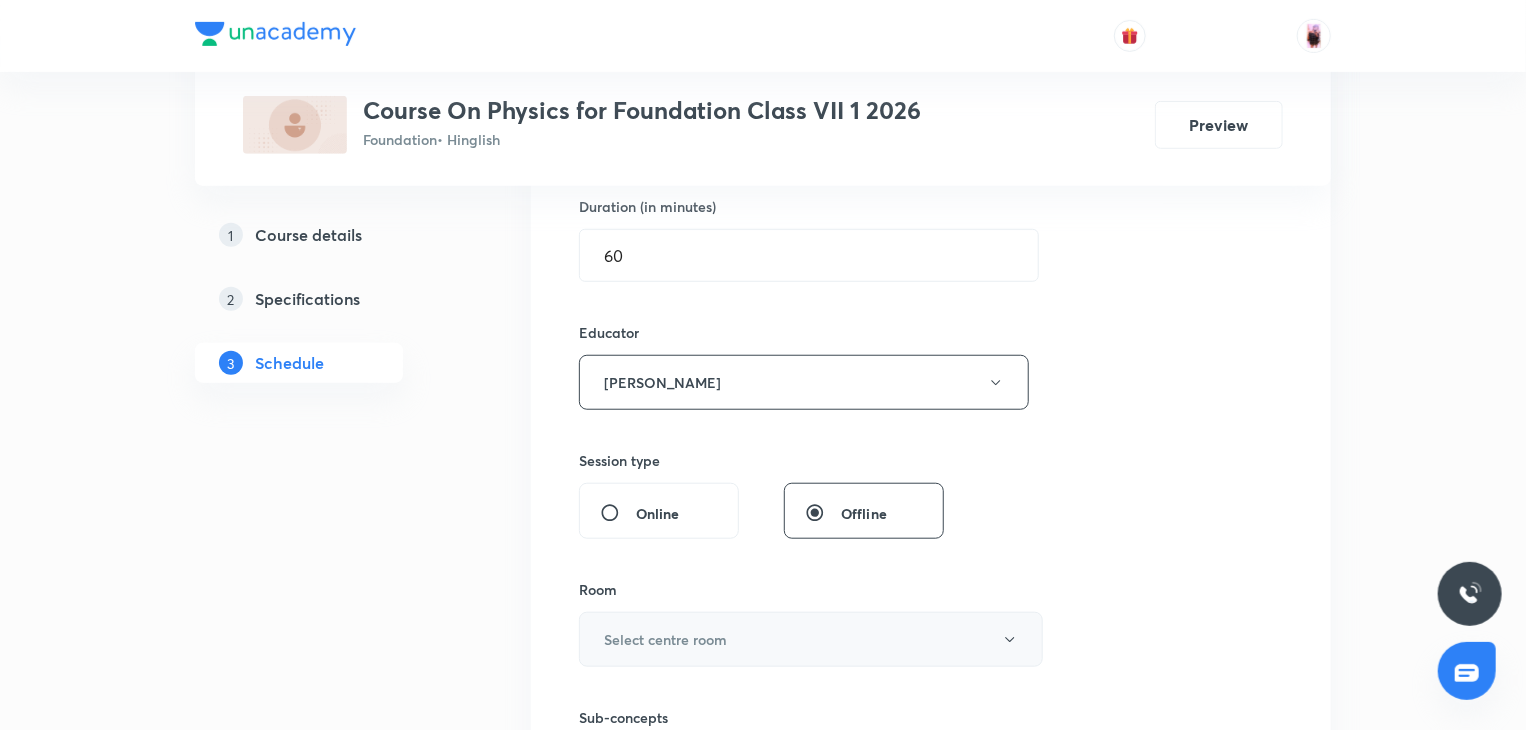 click on "Select centre room" at bounding box center (811, 639) 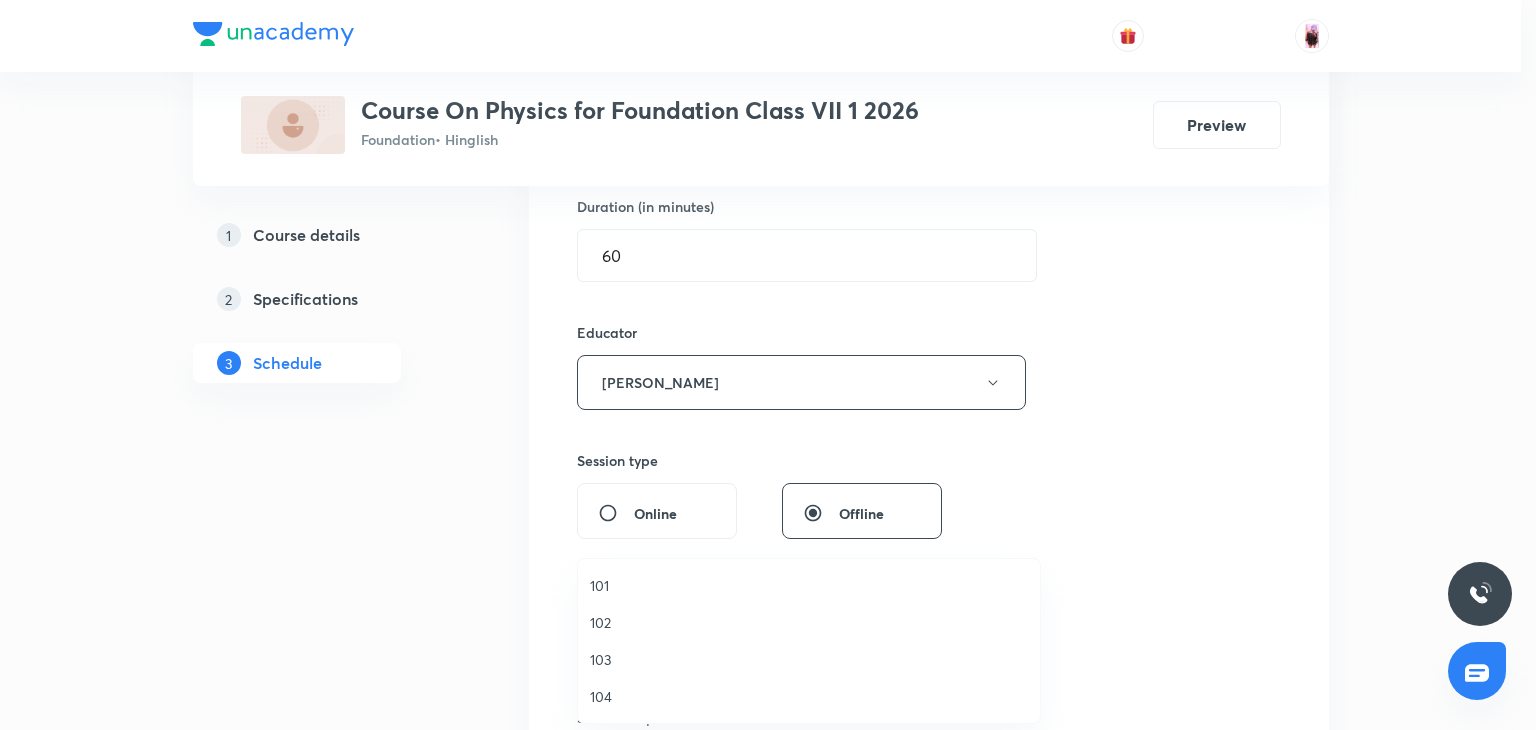 click at bounding box center (768, 365) 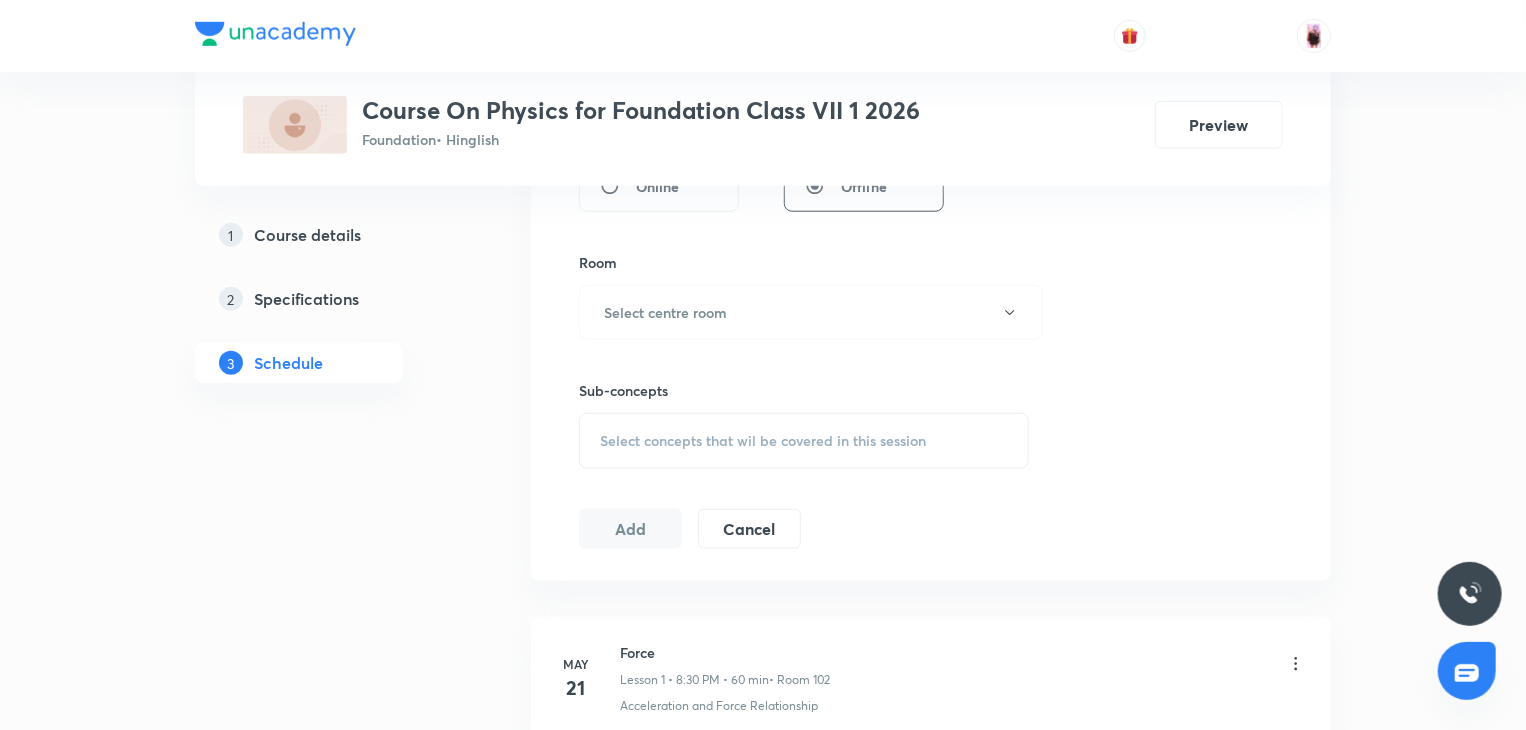 scroll, scrollTop: 951, scrollLeft: 0, axis: vertical 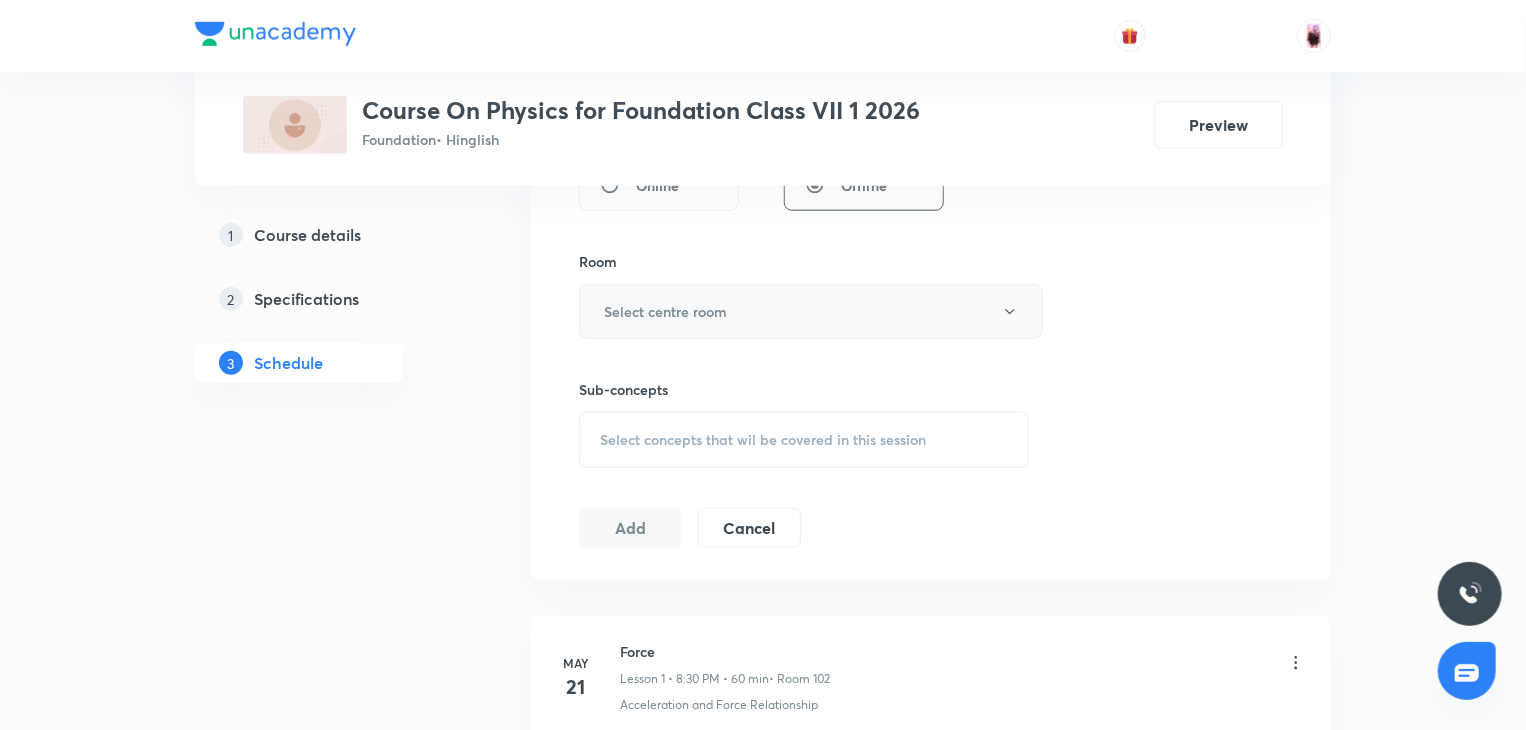 click on "Select centre room" at bounding box center [811, 311] 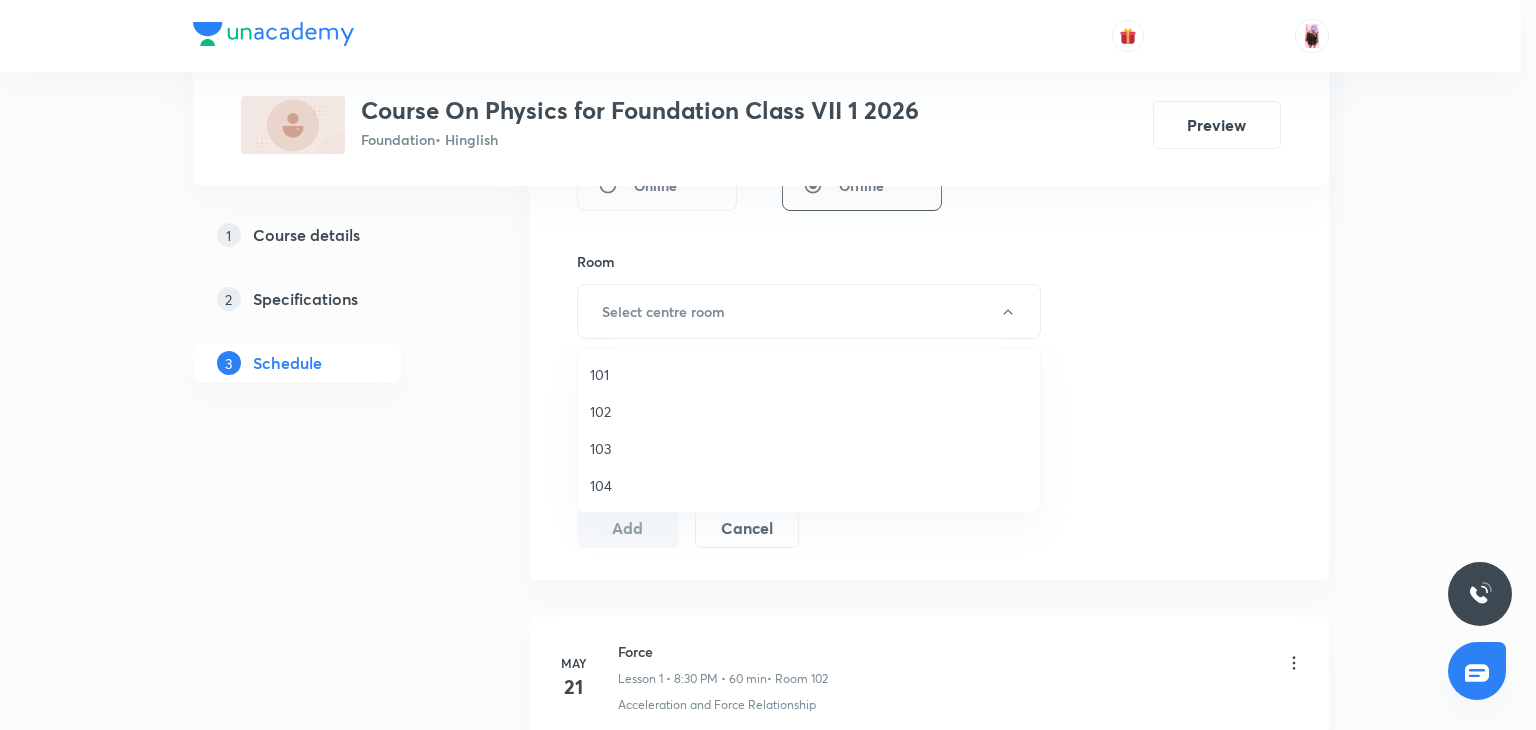 click on "102" at bounding box center [809, 411] 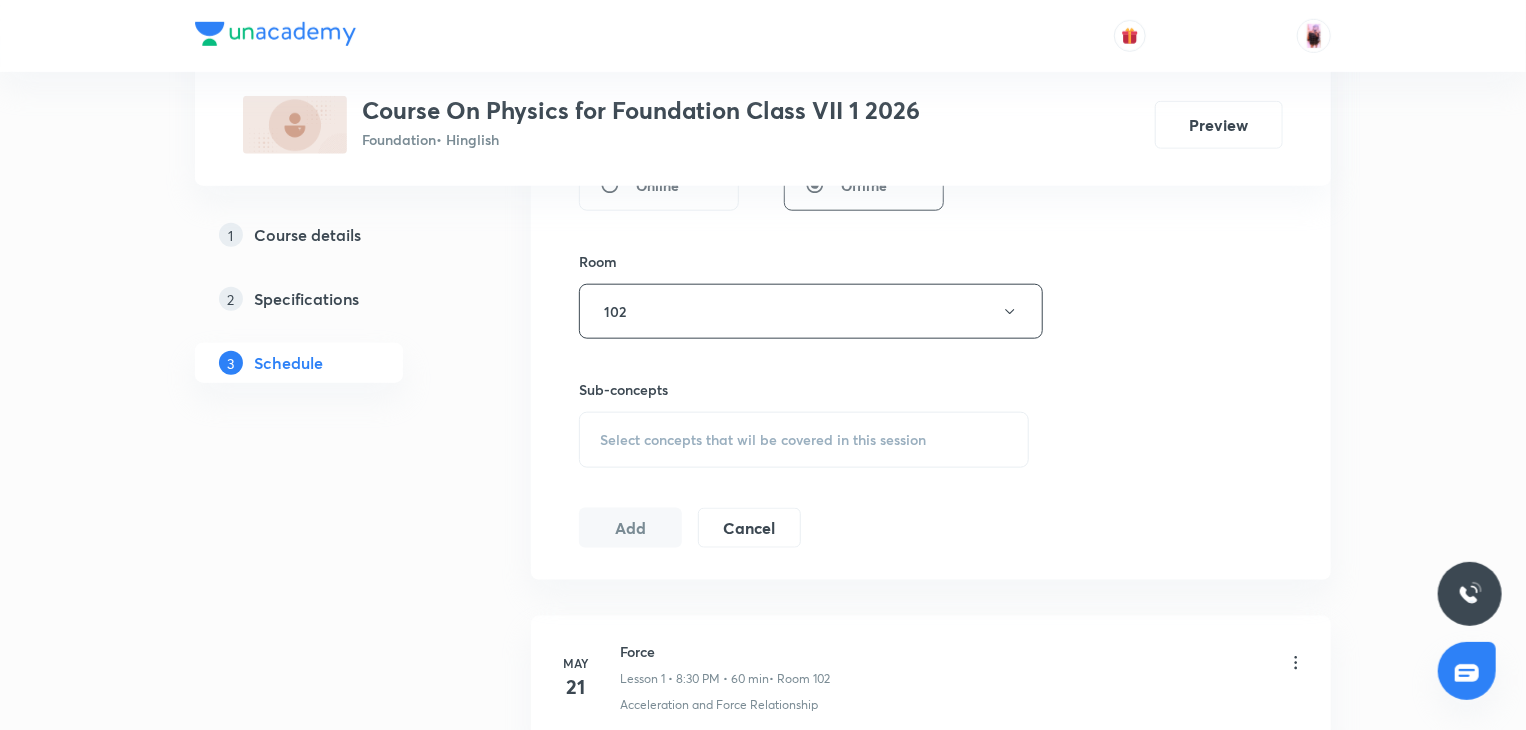 click on "Select concepts that wil be covered in this session" at bounding box center (804, 440) 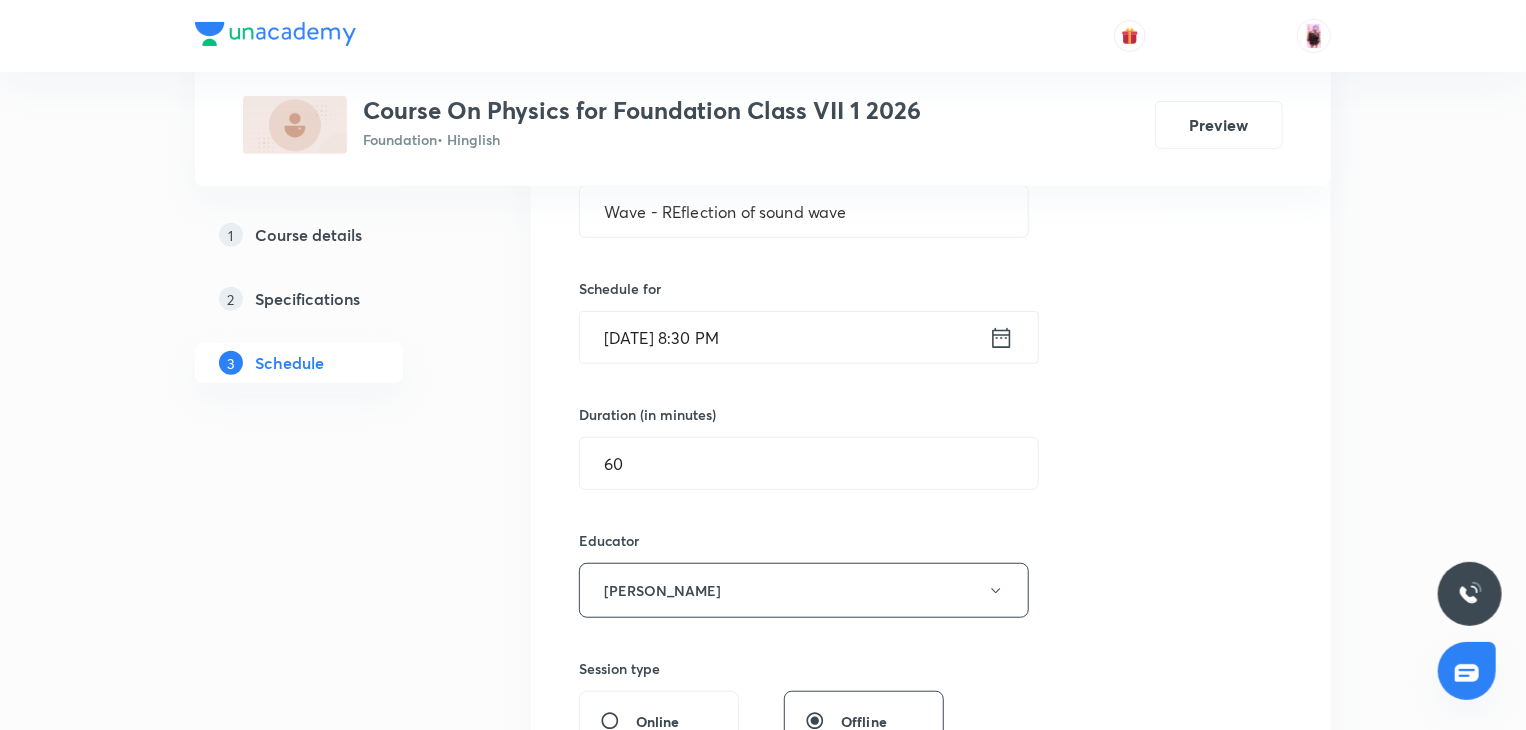 scroll, scrollTop: 388, scrollLeft: 0, axis: vertical 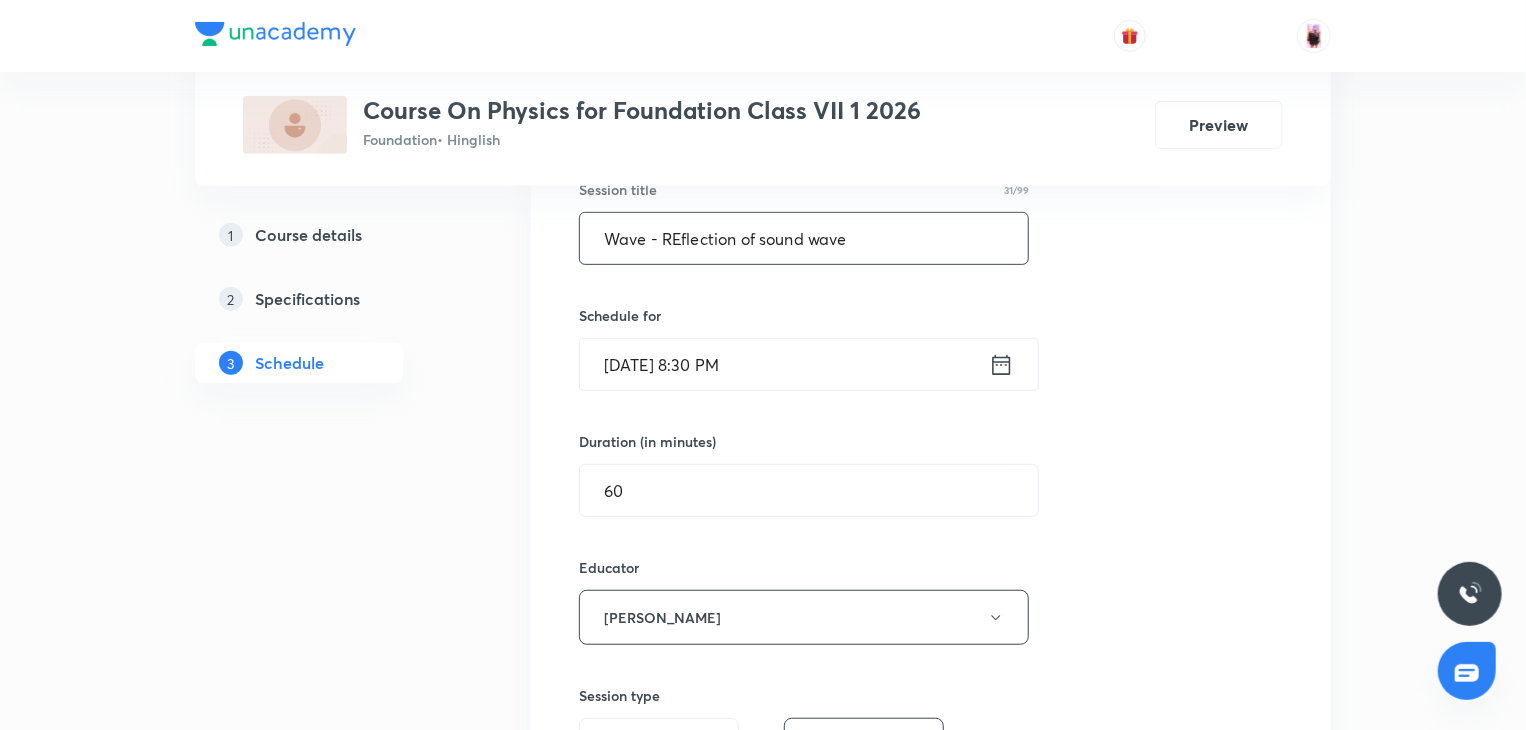 click on "Wave - REflection of sound wave" at bounding box center (804, 238) 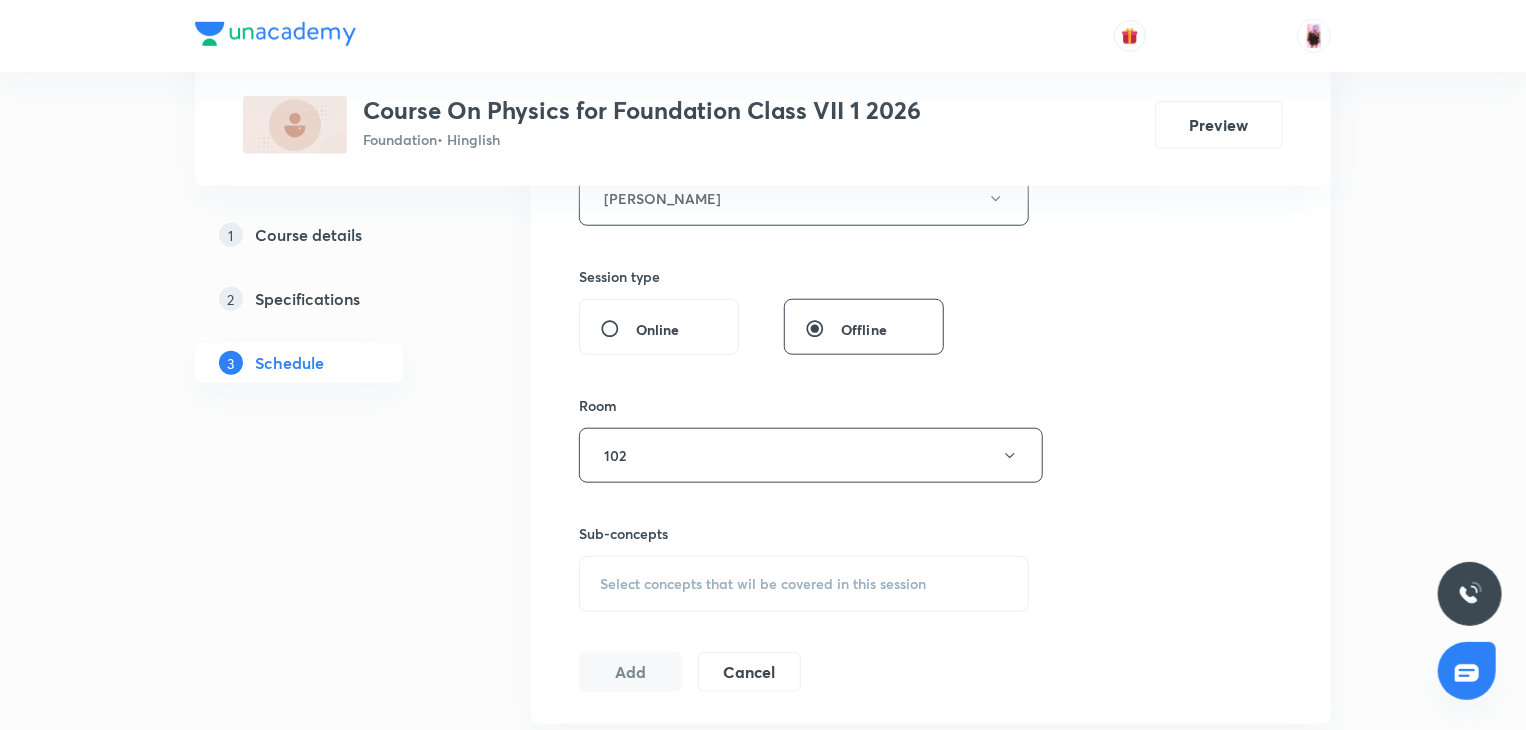 scroll, scrollTop: 850, scrollLeft: 0, axis: vertical 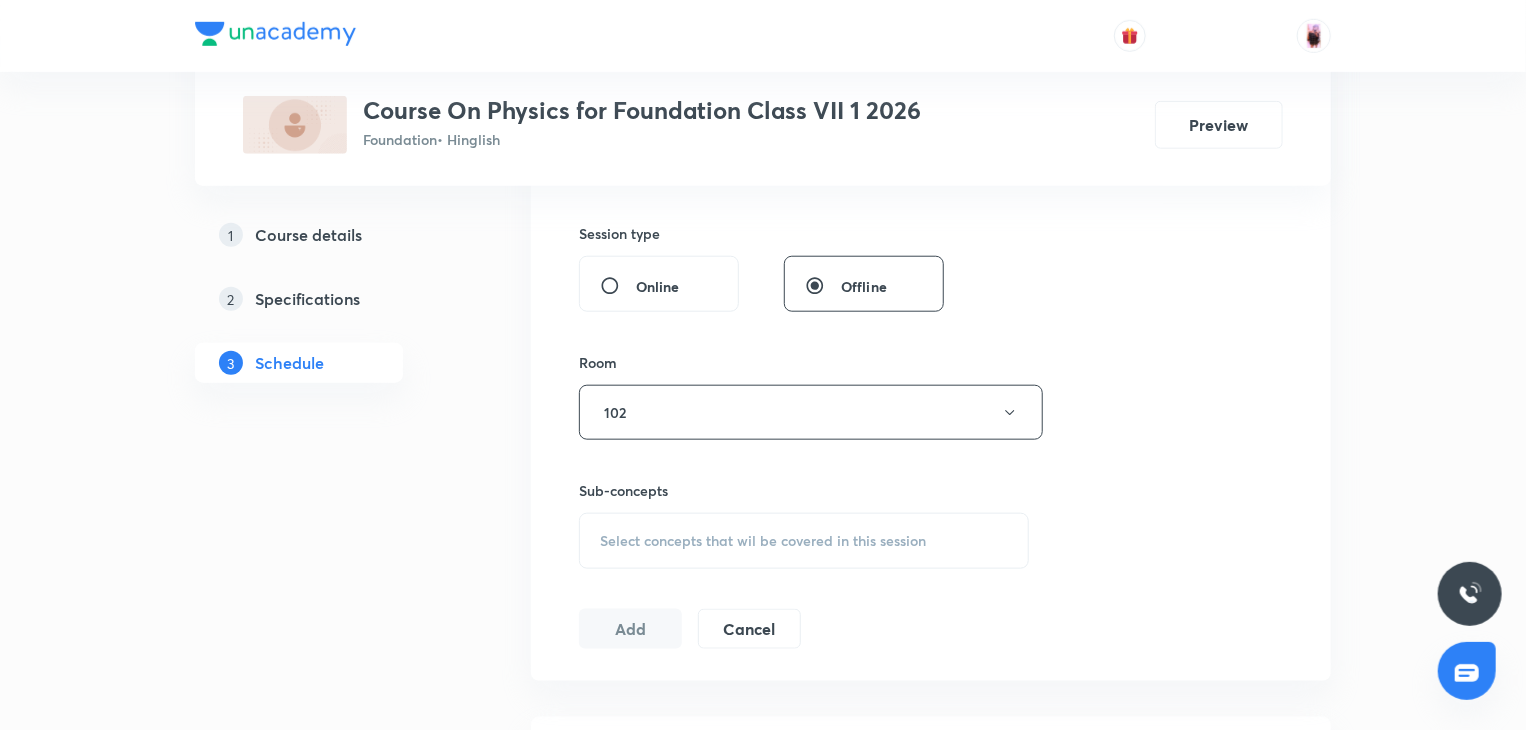 type on "Wave - Reflection of sound wave" 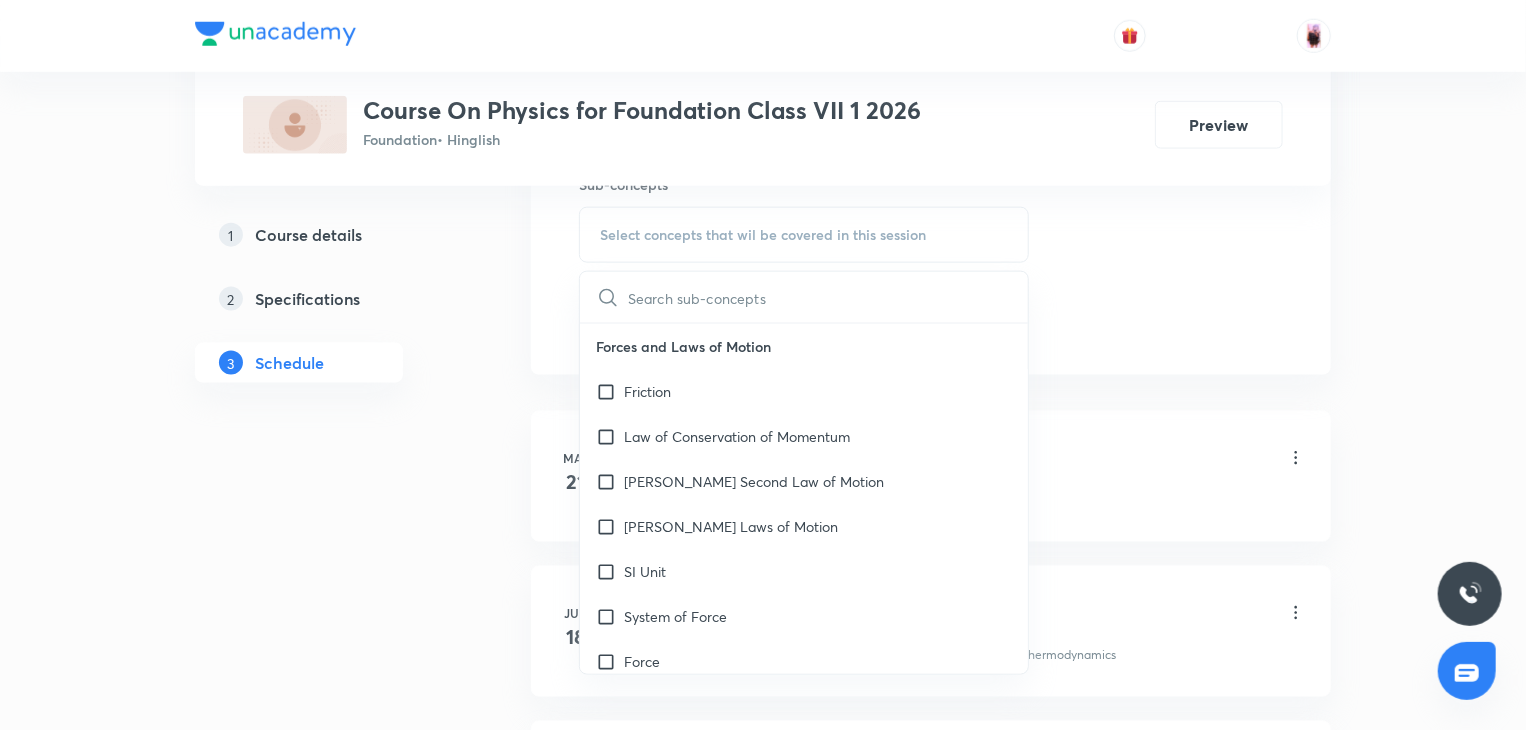 scroll, scrollTop: 1158, scrollLeft: 0, axis: vertical 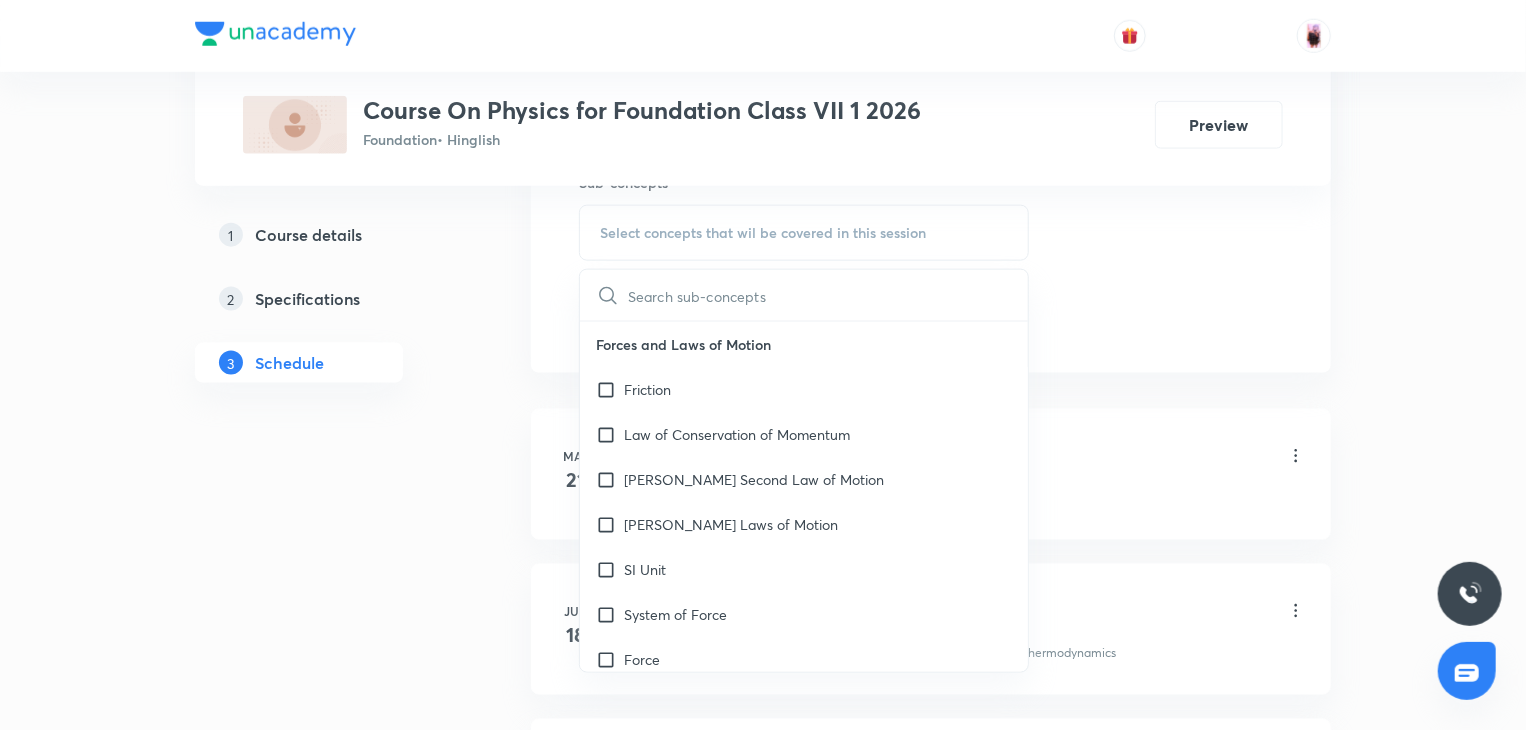 click at bounding box center (828, 295) 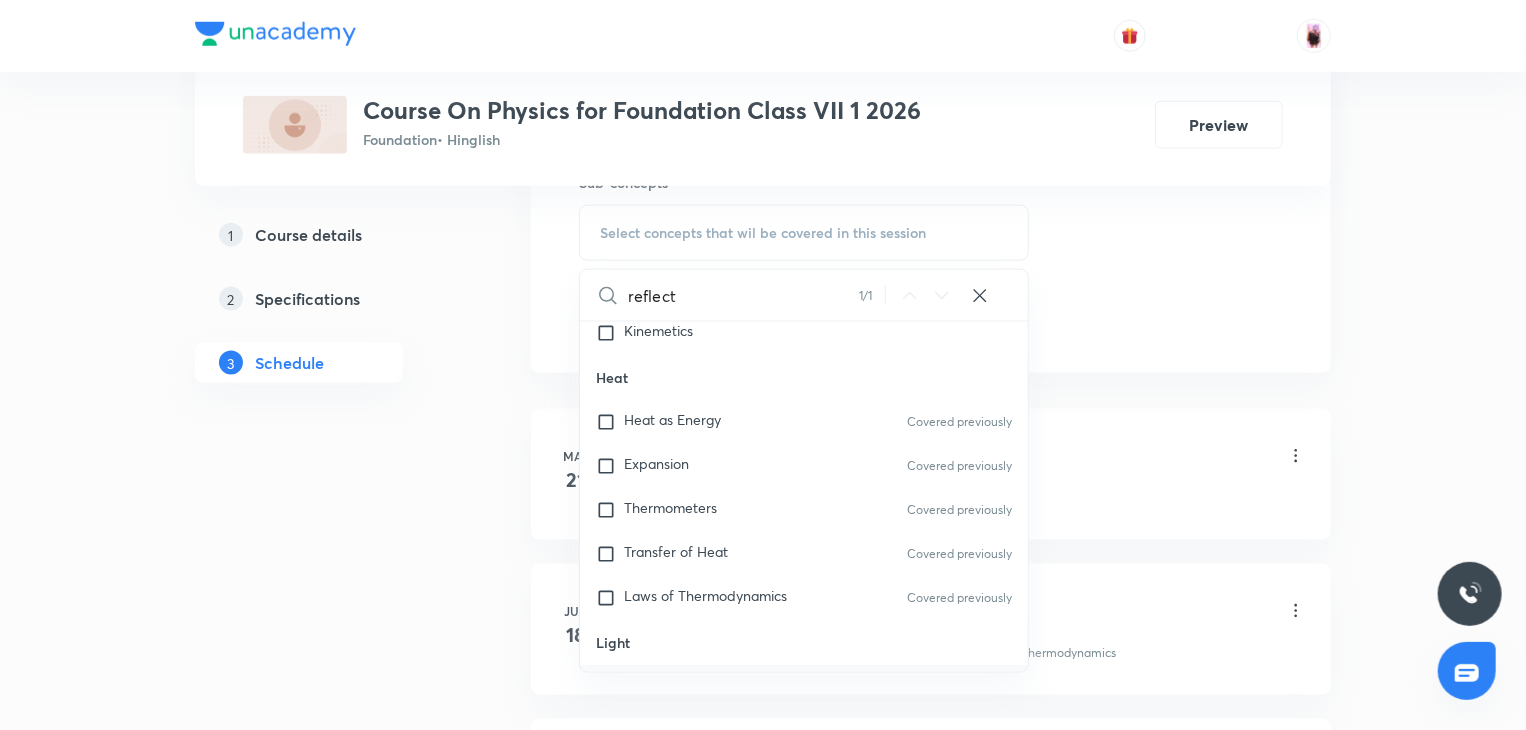 scroll, scrollTop: 3492, scrollLeft: 0, axis: vertical 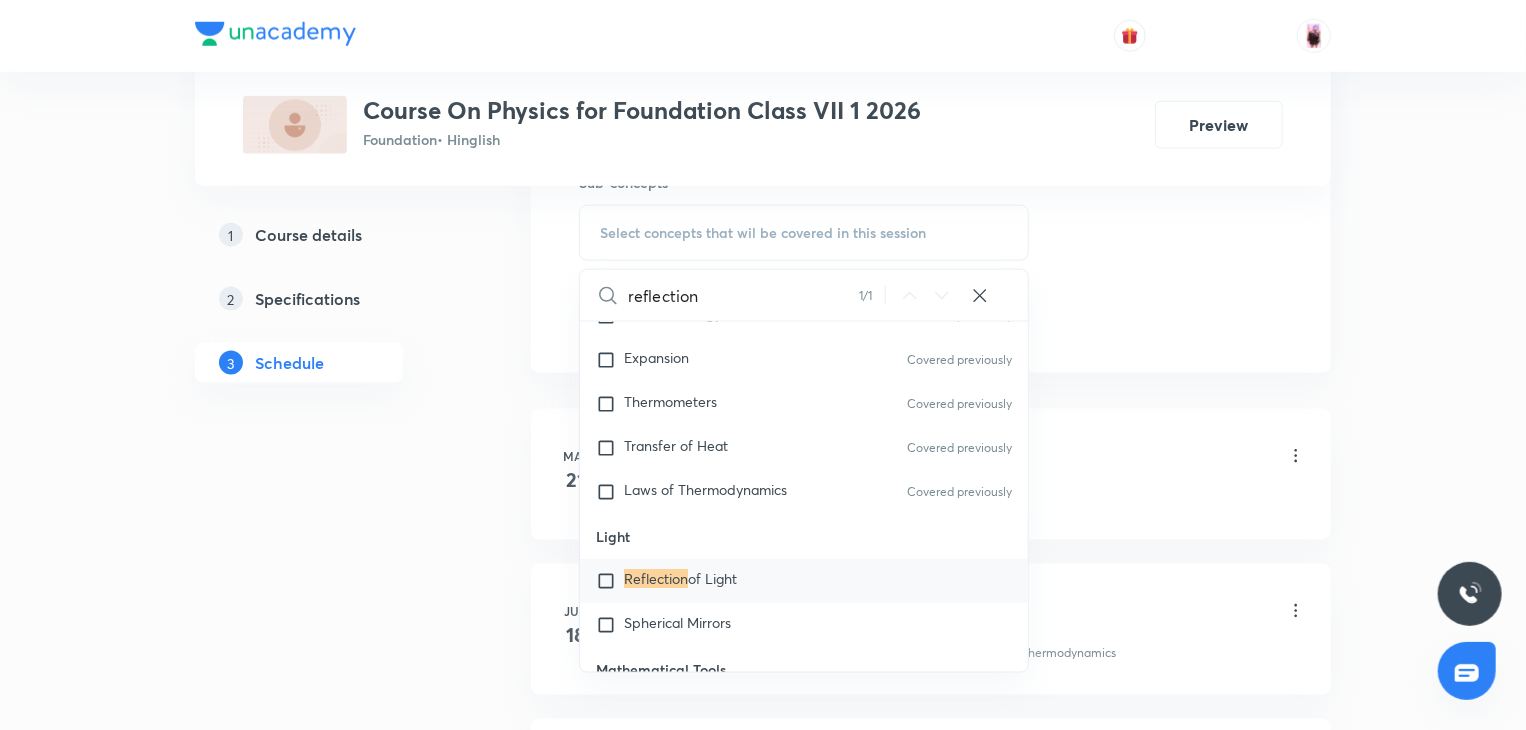 click on "reflection" at bounding box center [743, 295] 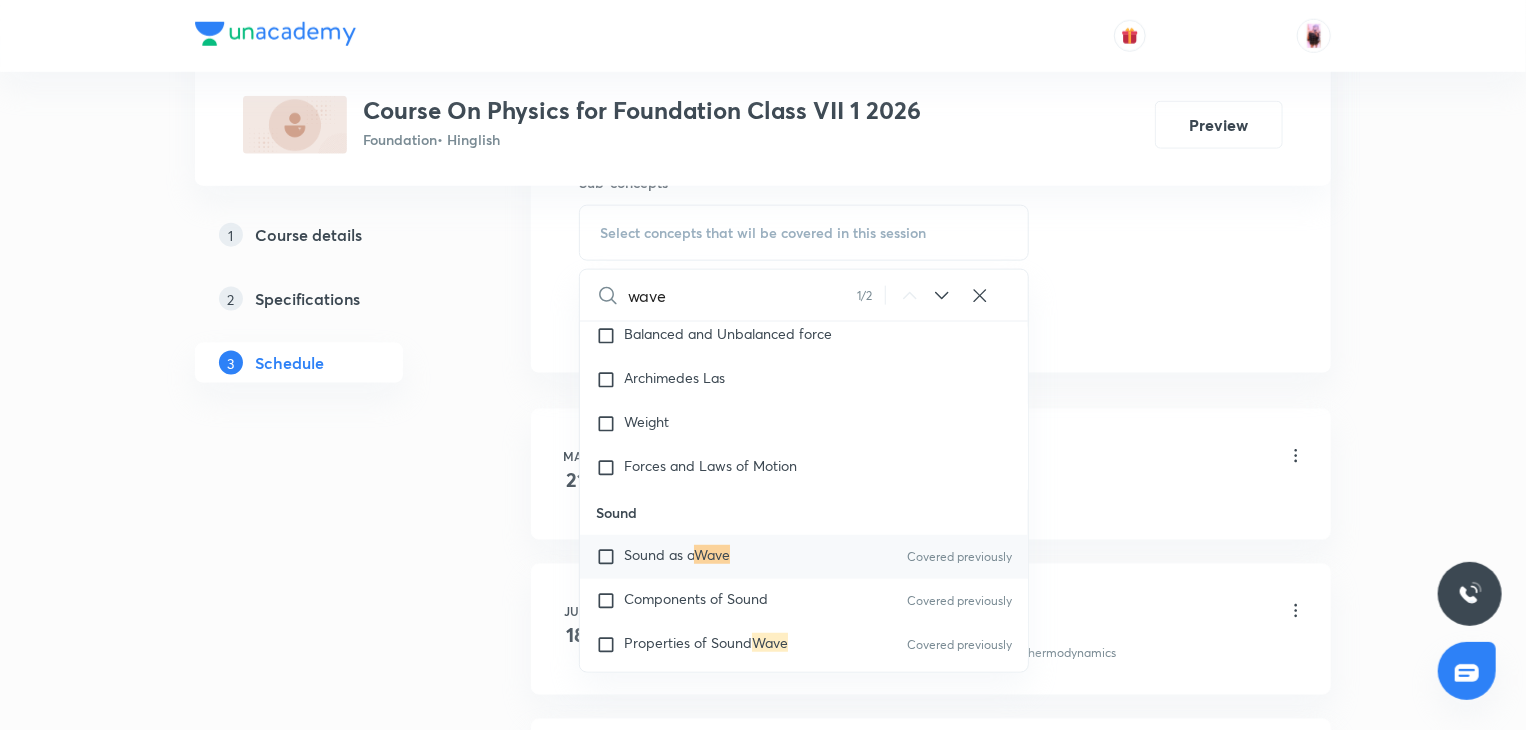 scroll, scrollTop: 658, scrollLeft: 0, axis: vertical 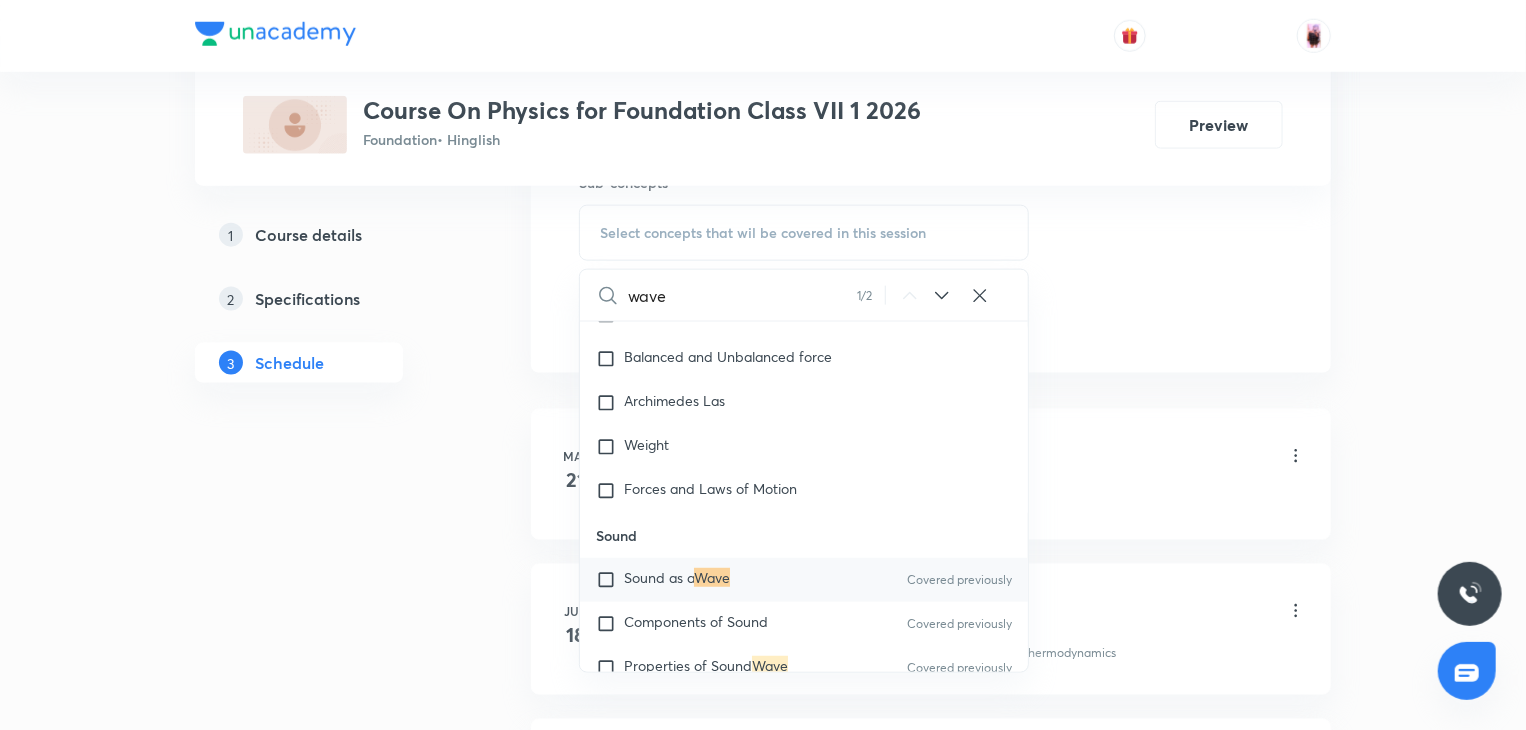 type on "wave" 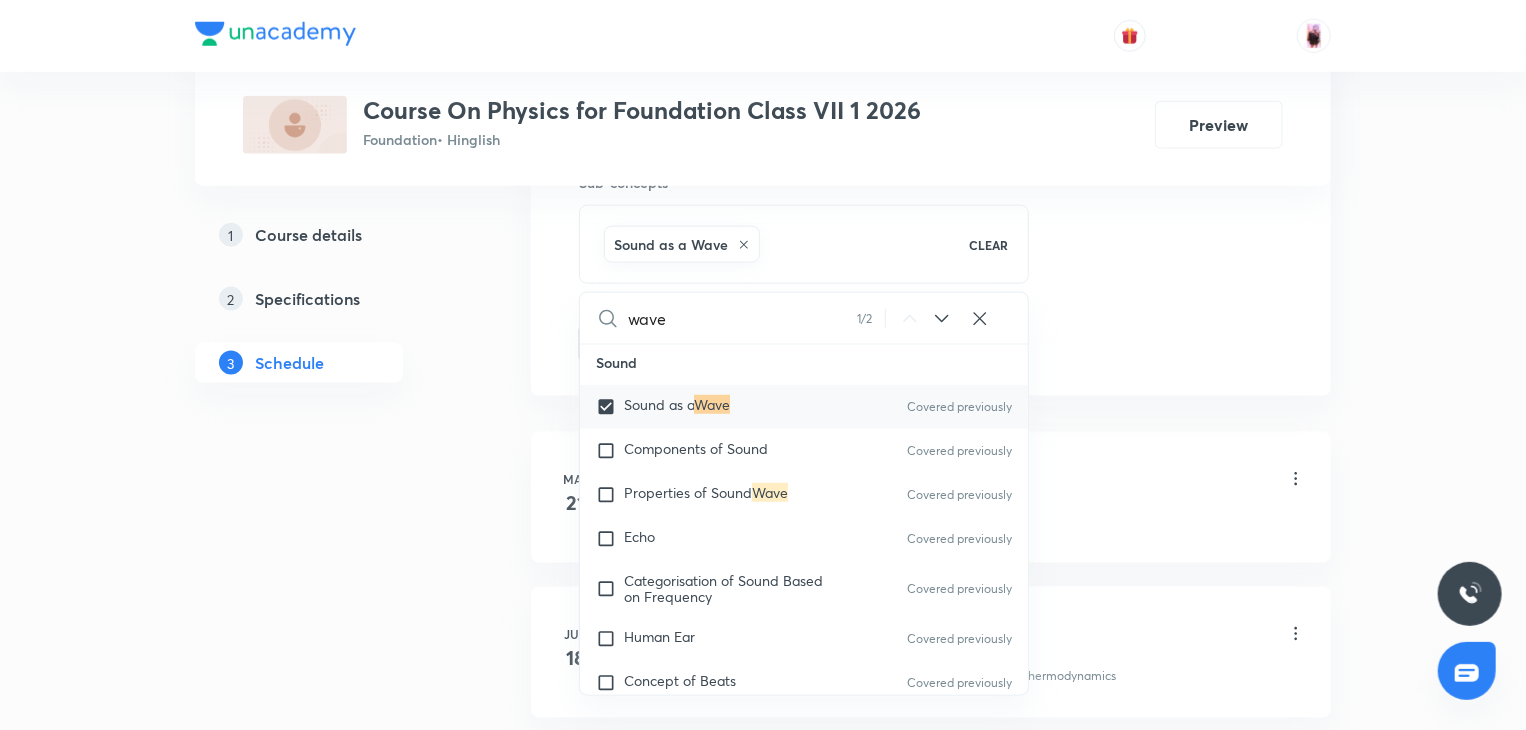 scroll, scrollTop: 857, scrollLeft: 0, axis: vertical 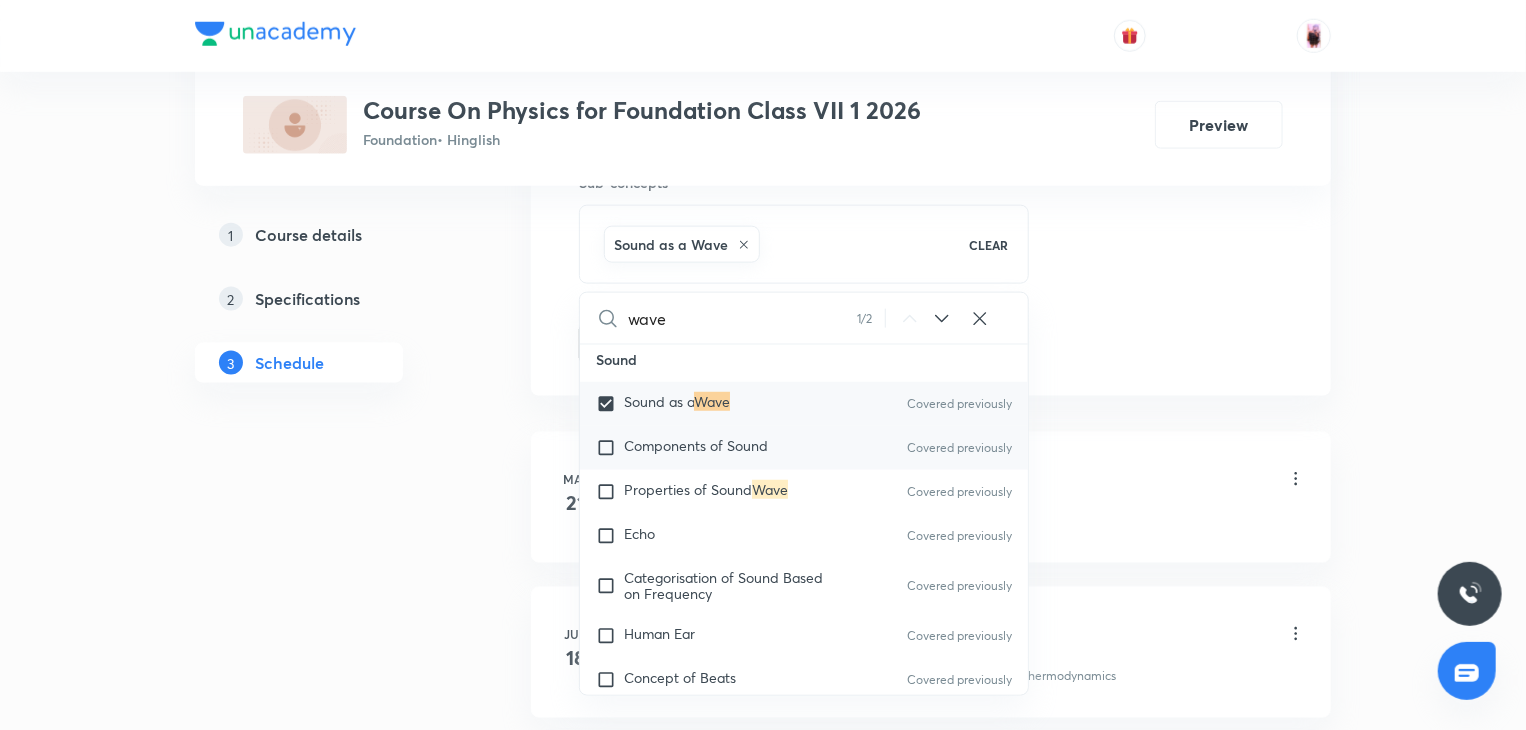 click on "Components of Sound Covered previously" at bounding box center (804, 448) 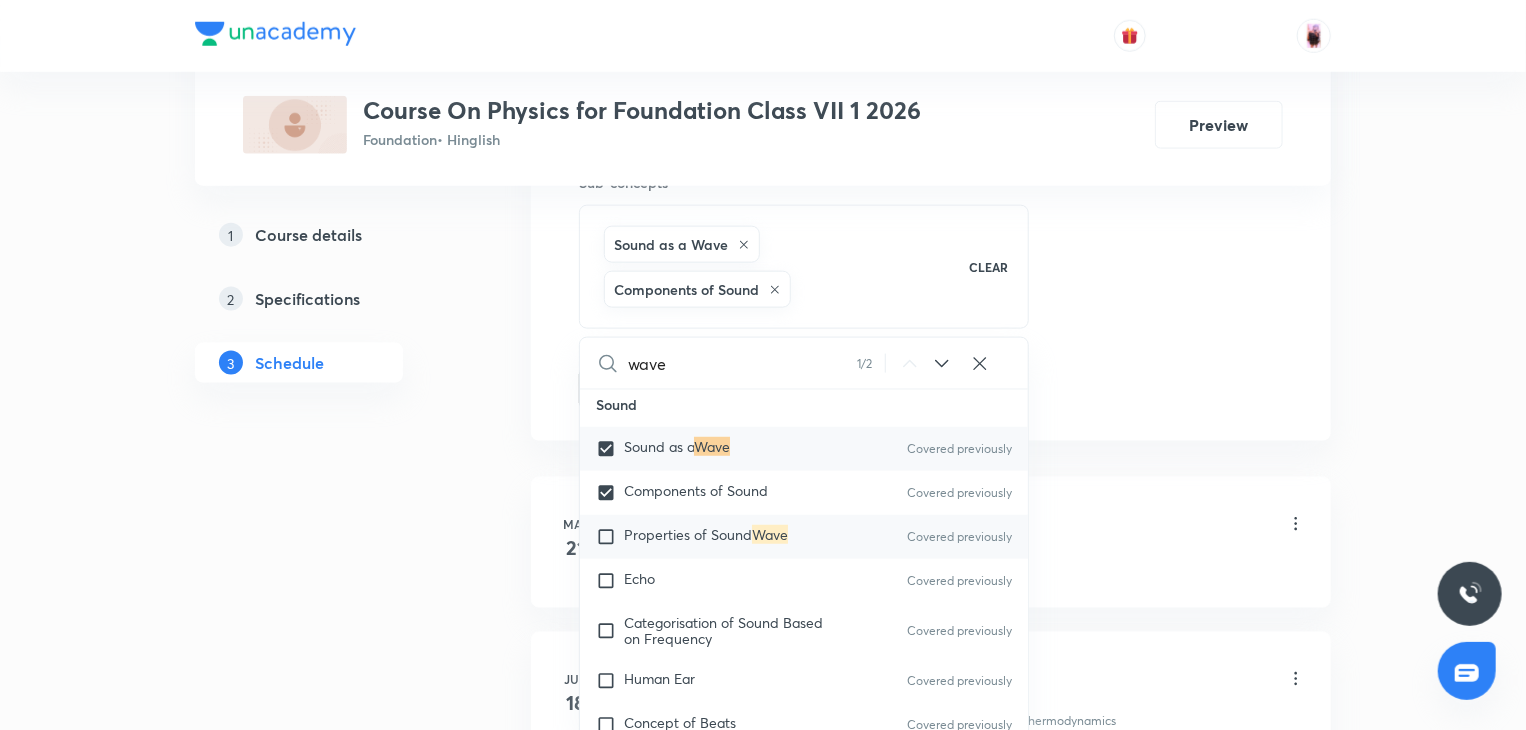 click on "Properties of Sound" at bounding box center [688, 534] 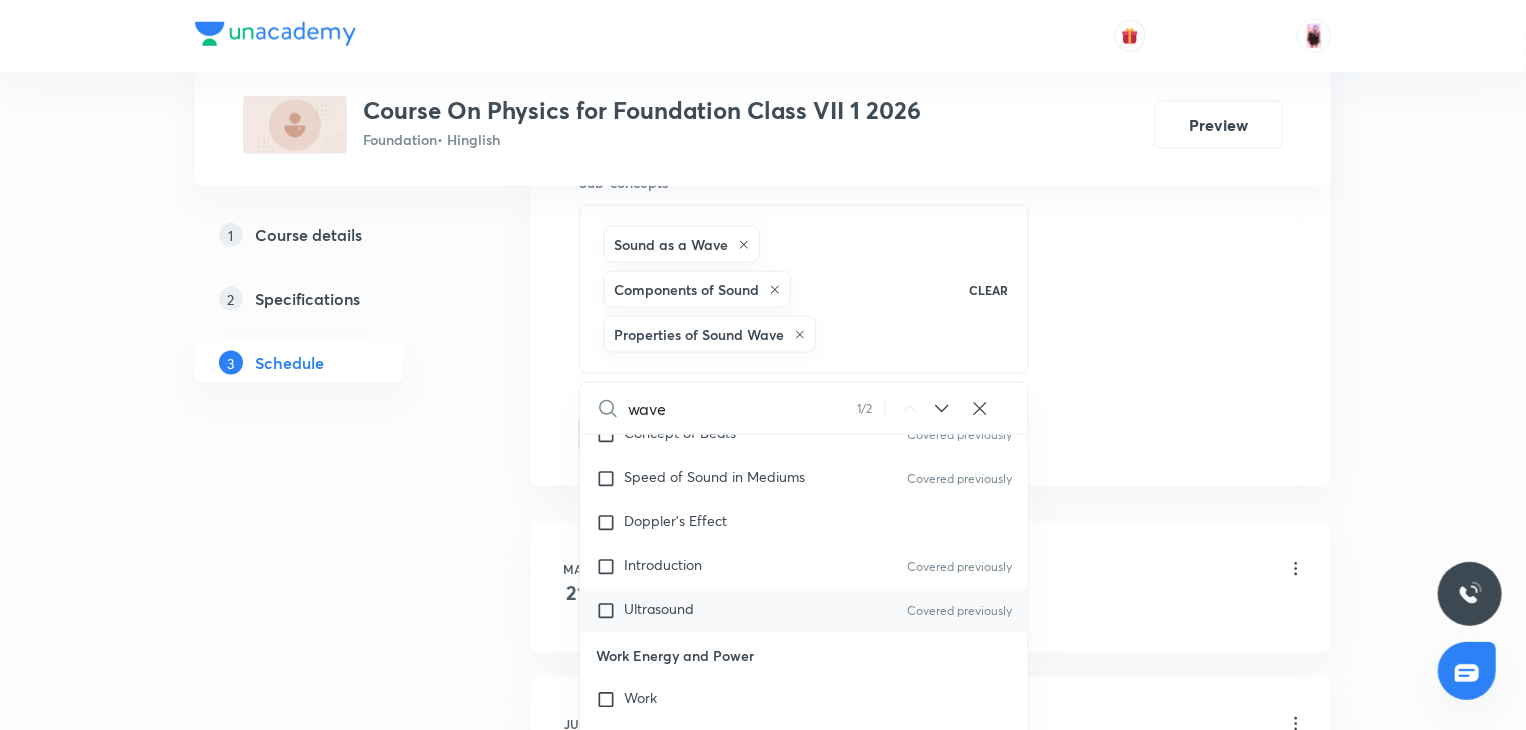 scroll, scrollTop: 1084, scrollLeft: 0, axis: vertical 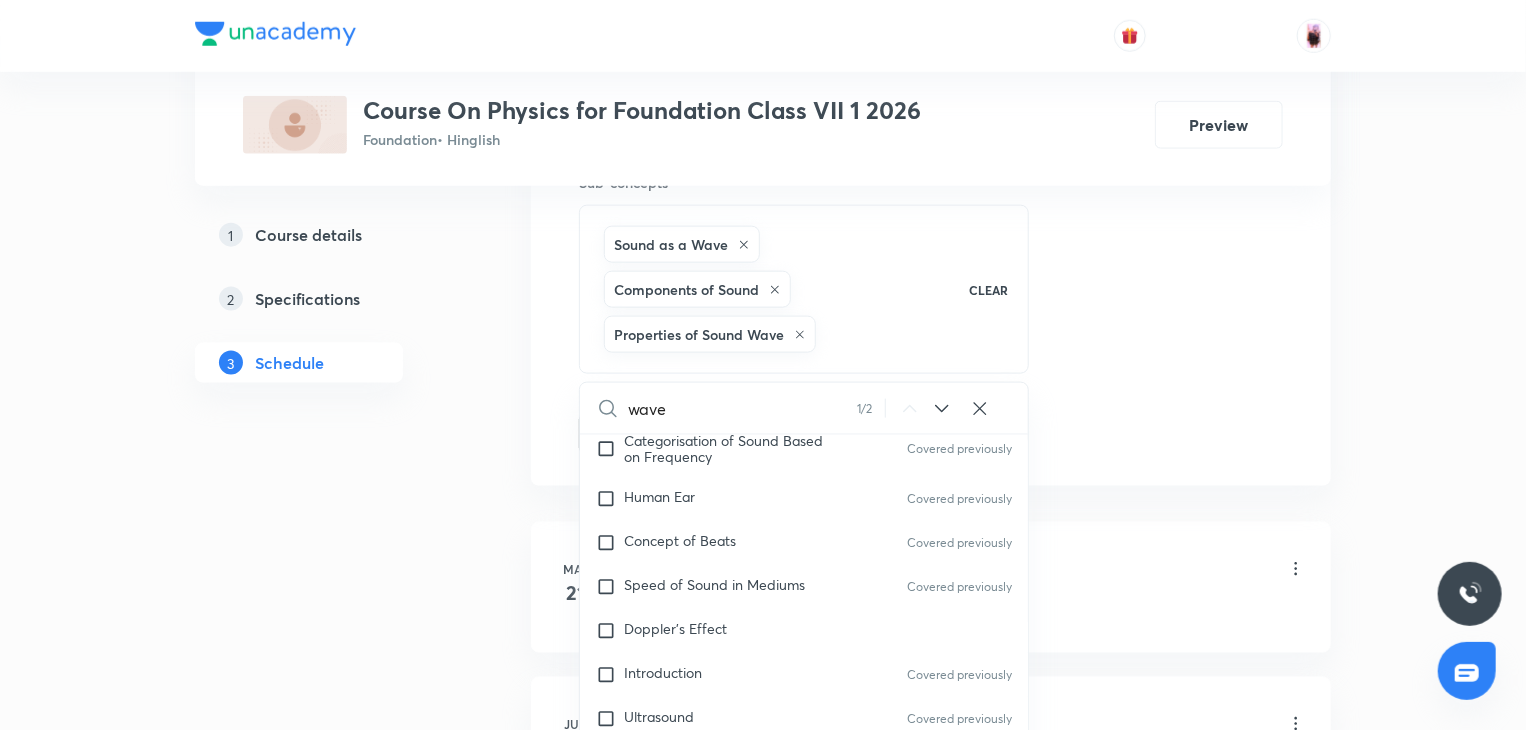 click on "Session  11 Live class Session title 31/99 Wave - Reflection of sound wave ​ Schedule for Jul 30, 2025, 8:30 PM ​ Duration (in minutes) 60 ​ Educator Rajesh Jha   Session type Online Offline Room 102 Sub-concepts Sound as a Wave Components of Sound Properties of Sound Wave CLEAR wave 1 / 2 ​ Forces and Laws of Motion Friction Law of Conservation of Momentum Newton's Second Law of Motion Newton Laws of Motion SI Unit System of Force Force Newton's First Law Momentum Acceleration and Force Relationship Covered previously Linear Momentum Inertia Vector Quantity Uniform motion Balanced and Unbalanced force Archimedes Las Weight Forces and Laws of Motion Sound Sound as a  Wave Covered previously Components of Sound Covered previously Properties of Sound  Wave Covered previously Echo Covered previously Categorisation of Sound Based on Frequency Covered previously Human Ear Covered previously Concept of Beats Covered previously Speed of Sound in Mediums Covered previously Doppler's Effect Introduction Work" at bounding box center (931, -136) 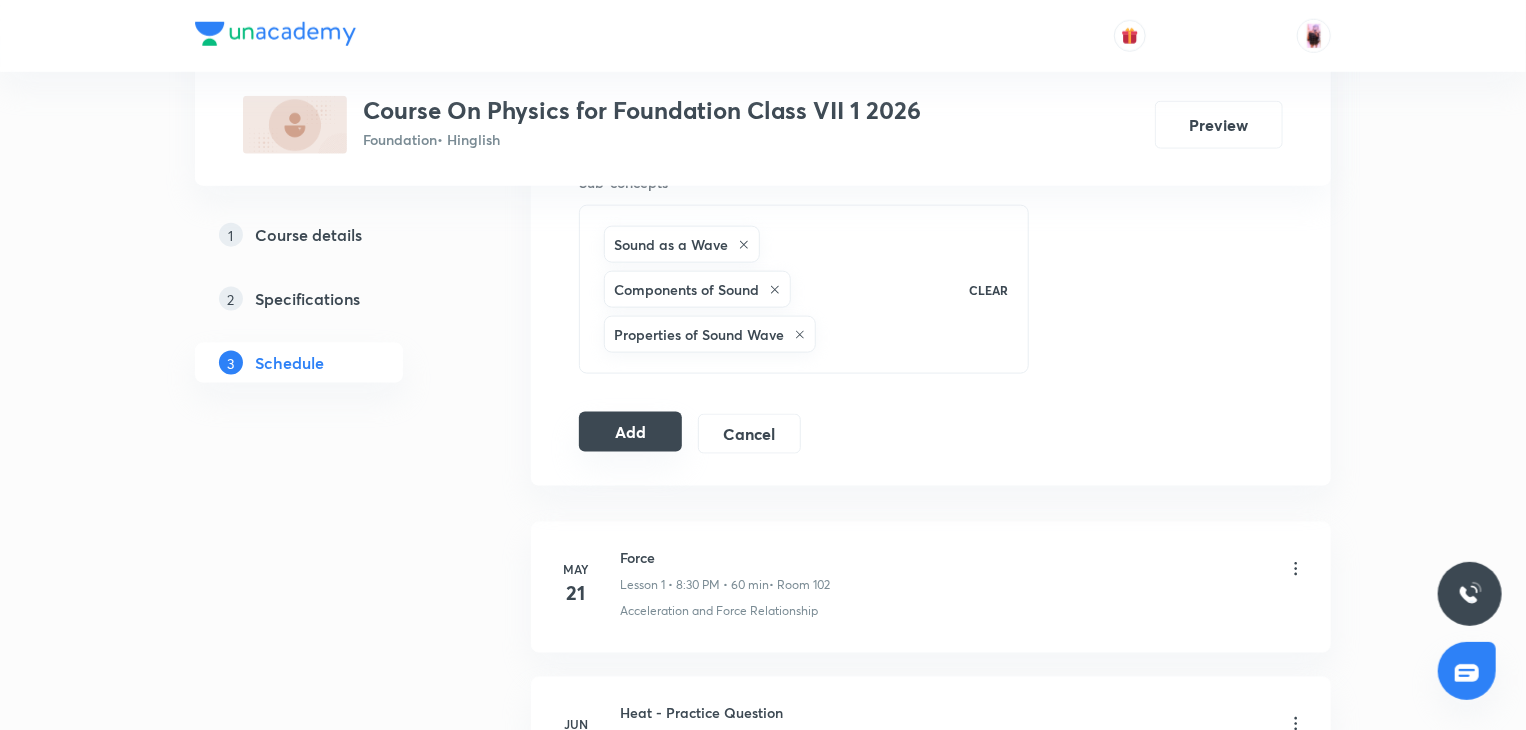 click on "Add" at bounding box center [630, 432] 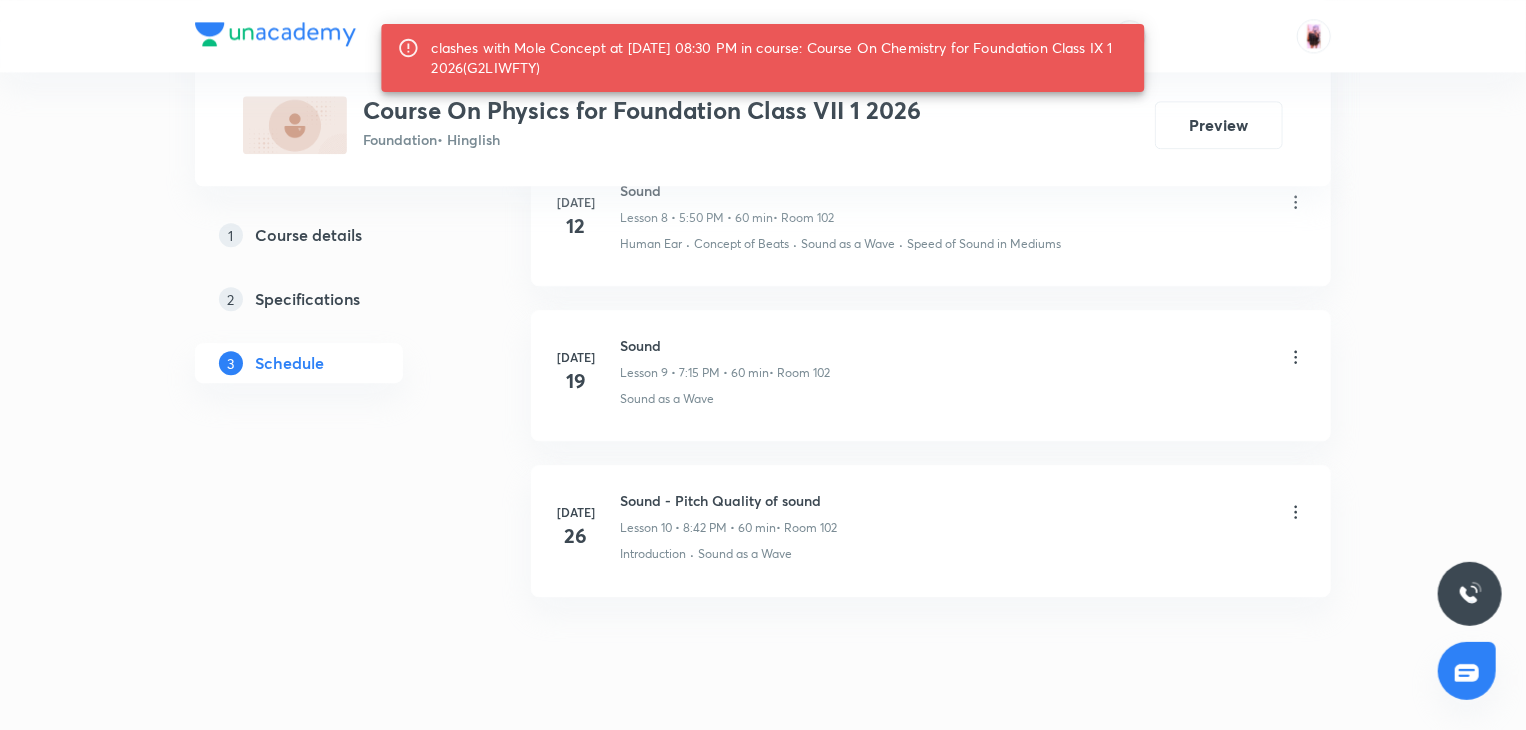 scroll, scrollTop: 2609, scrollLeft: 0, axis: vertical 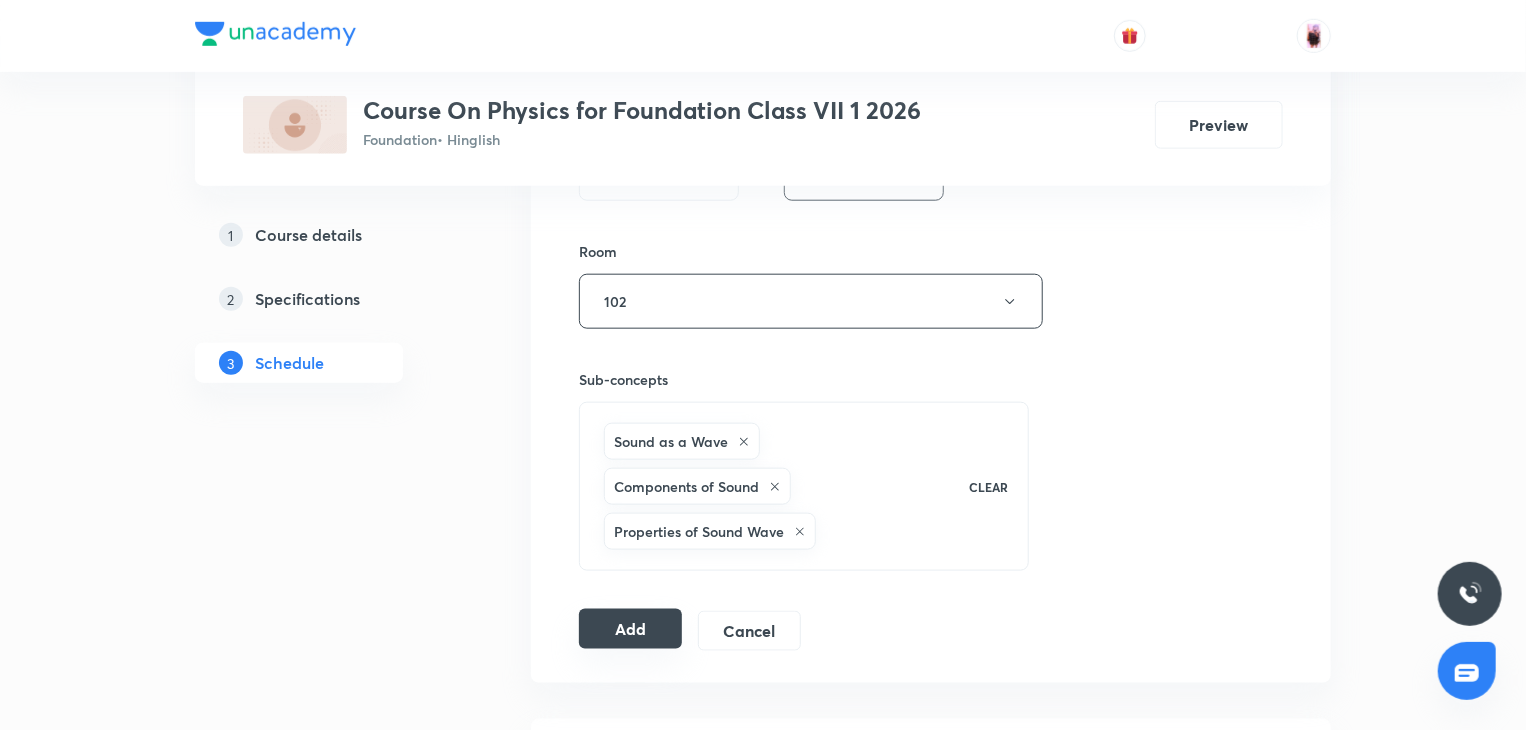 click on "Add" at bounding box center [630, 629] 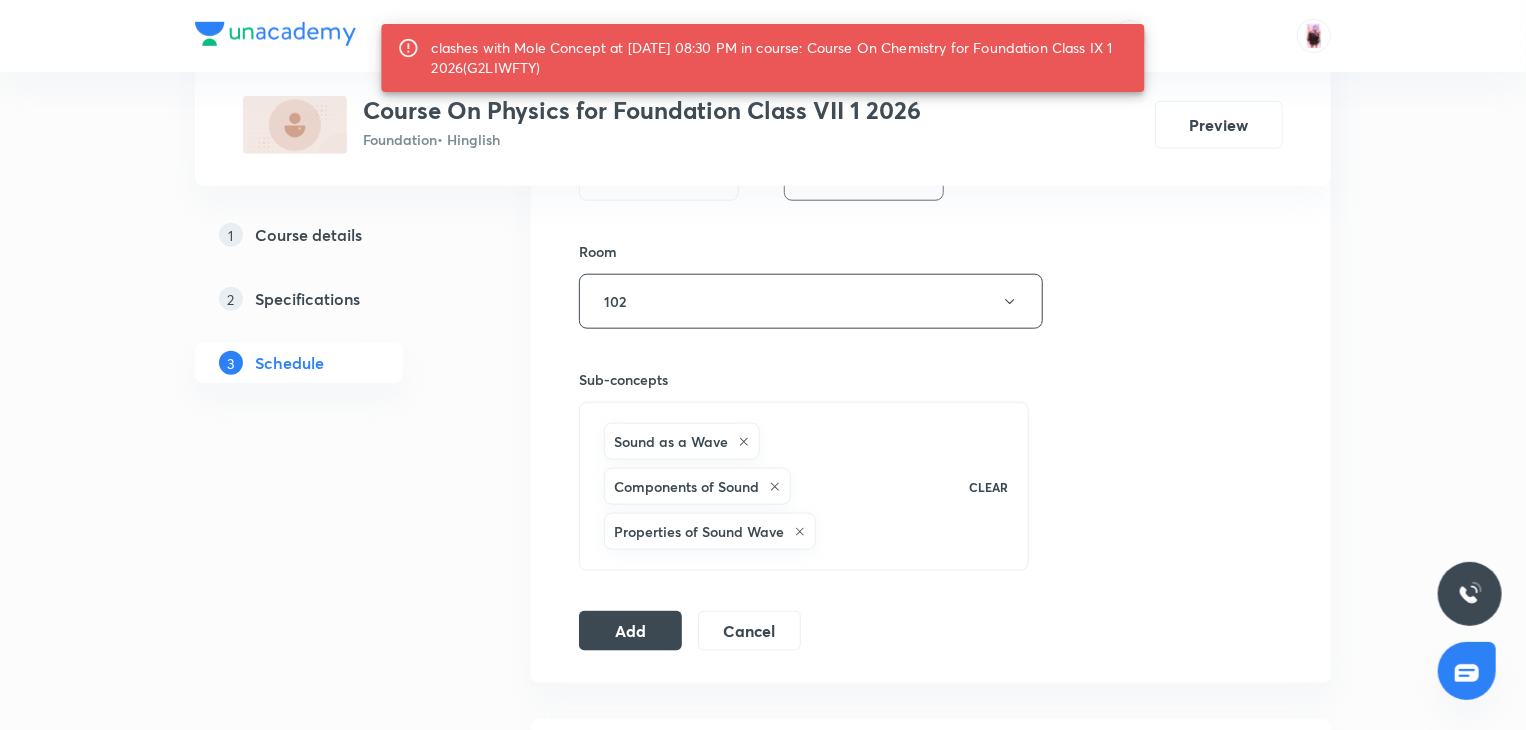 click on "clashes with Mole Concept at 30 Jul 2025 08:30 PM in course: Course On Chemistry for Foundation Class IX 1 2026(G2LIWFTY)" at bounding box center (763, 58) 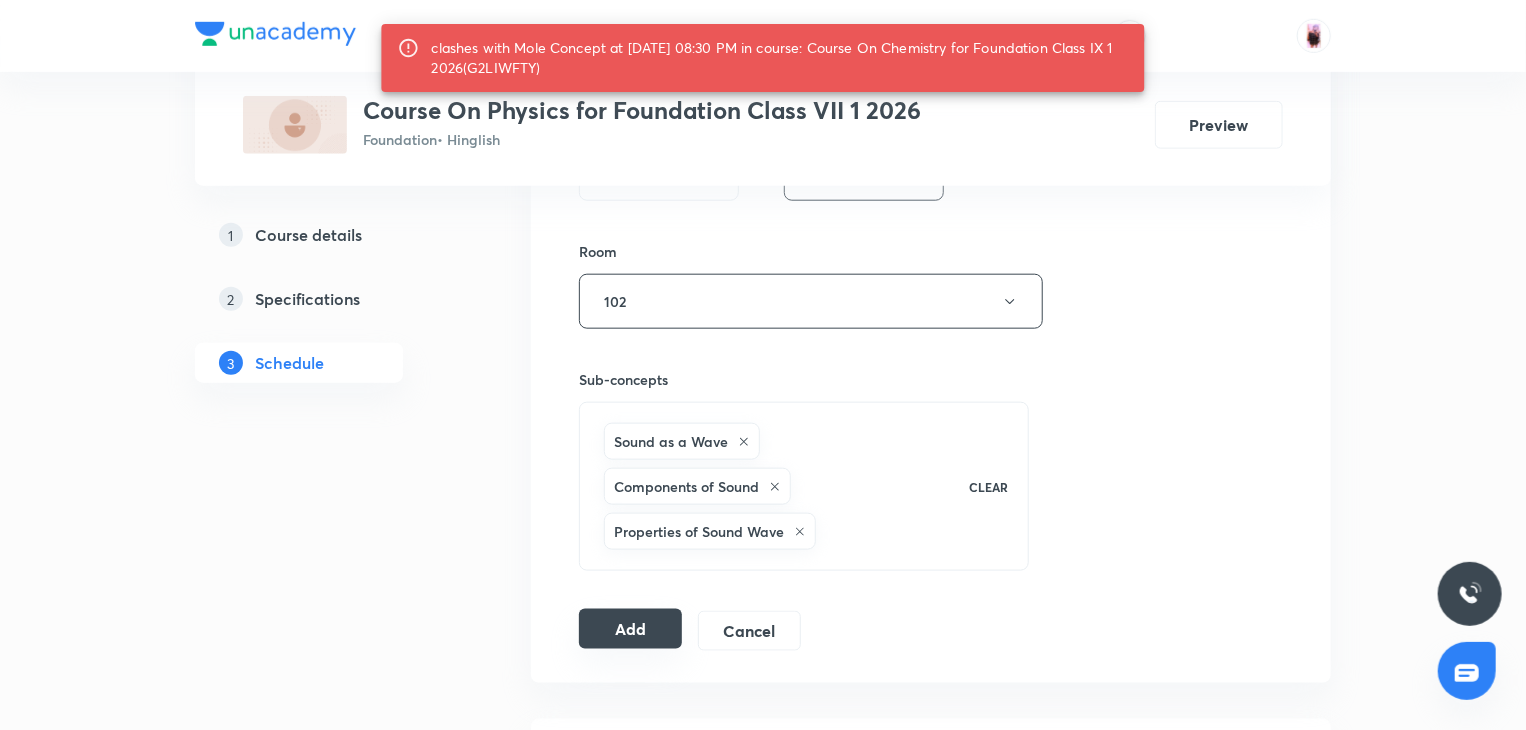 click on "Add" at bounding box center (630, 629) 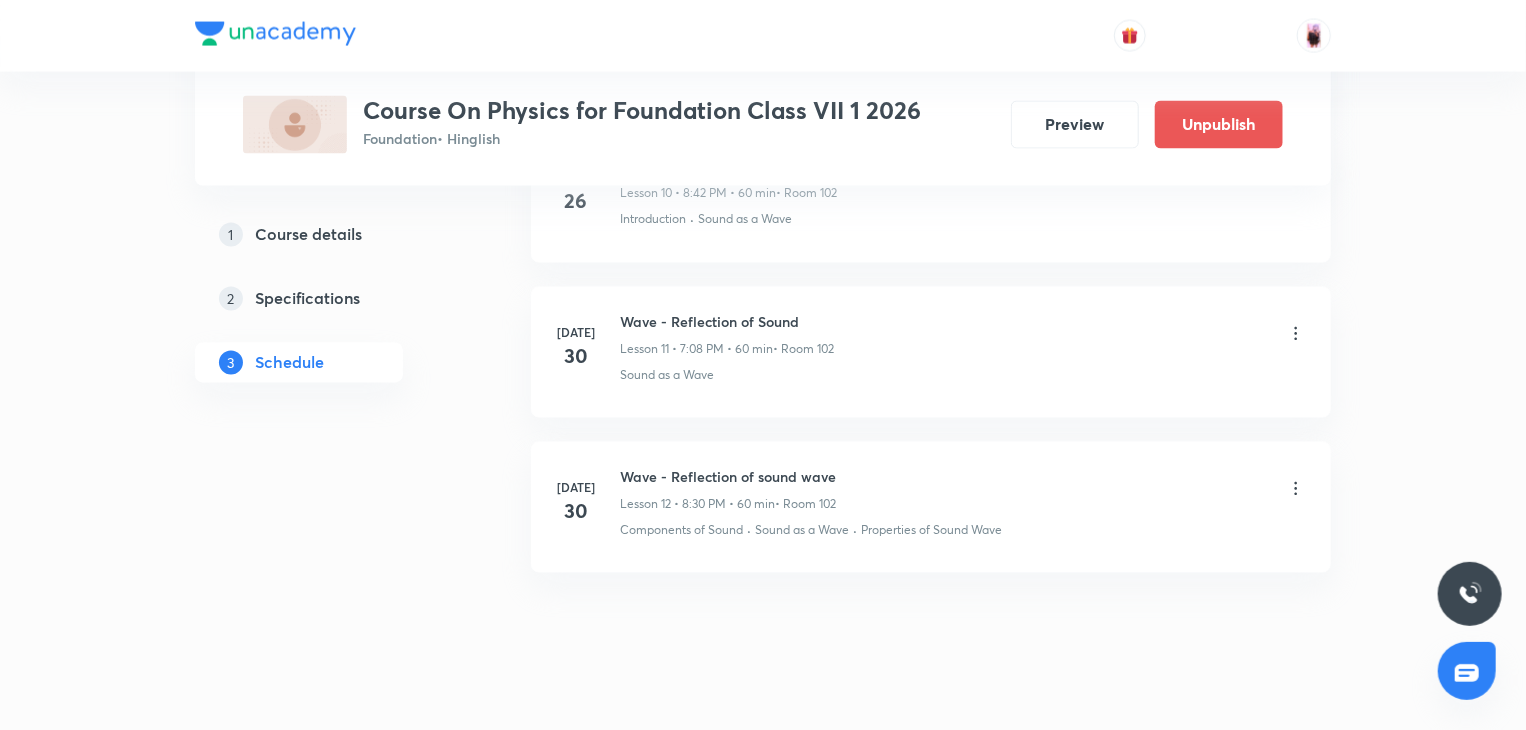 scroll, scrollTop: 1812, scrollLeft: 0, axis: vertical 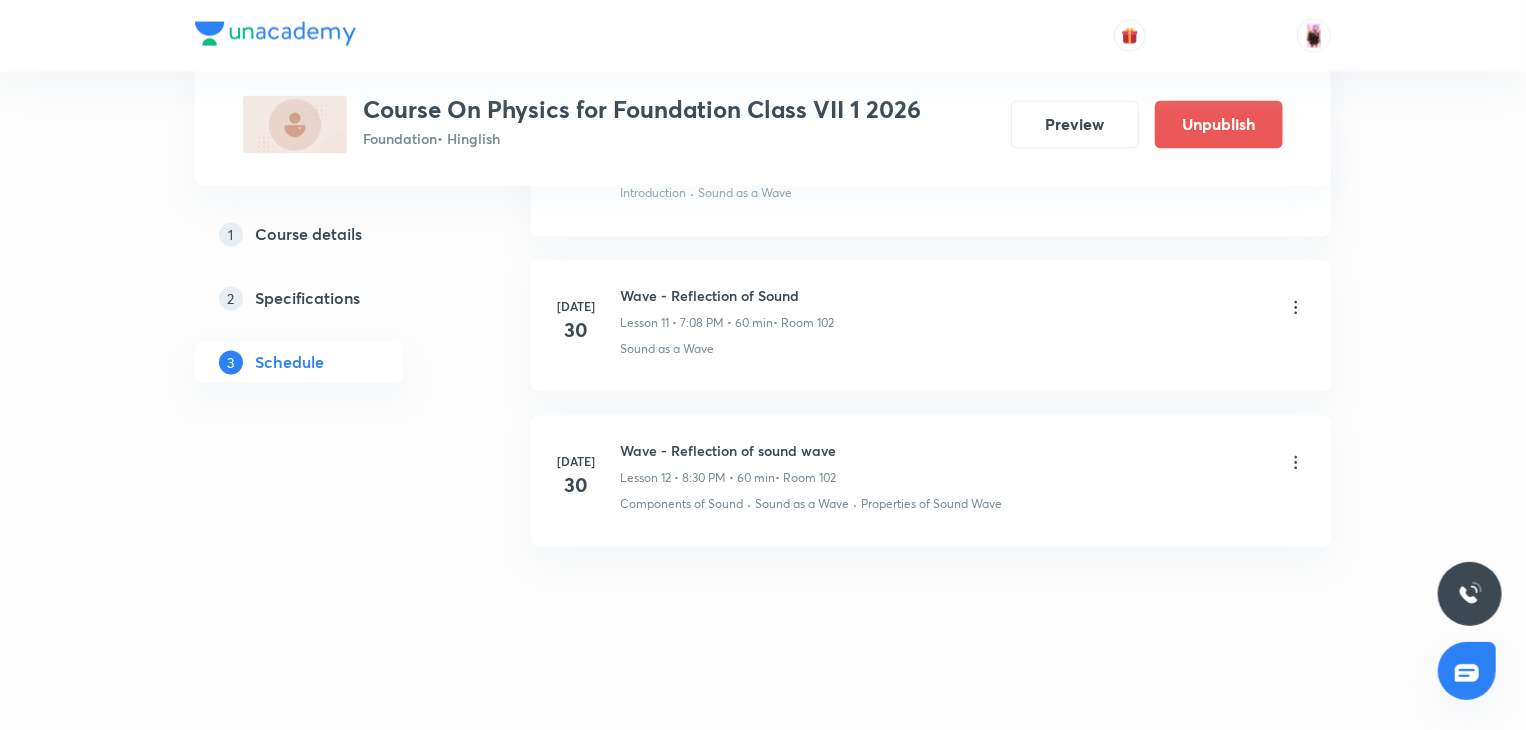 click on "Jul 30 Wave - Reflection of sound wave Lesson 12 • 8:30 PM • 60 min  • Room 102 Components of Sound · Sound as a Wave · Properties of Sound Wave" at bounding box center (931, 481) 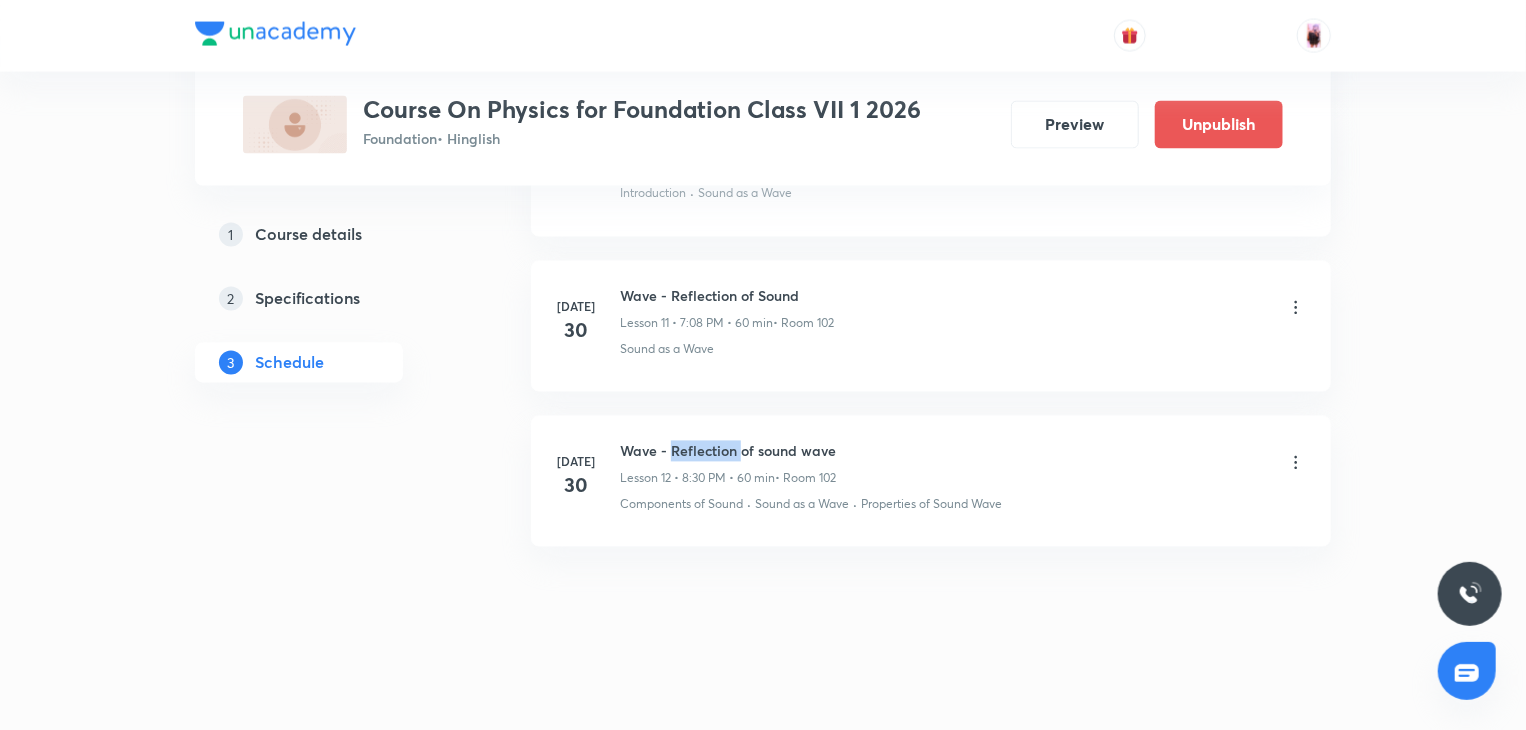 click on "Jul 30 Wave - Reflection of sound wave Lesson 12 • 8:30 PM • 60 min  • Room 102 Components of Sound · Sound as a Wave · Properties of Sound Wave" at bounding box center [931, 481] 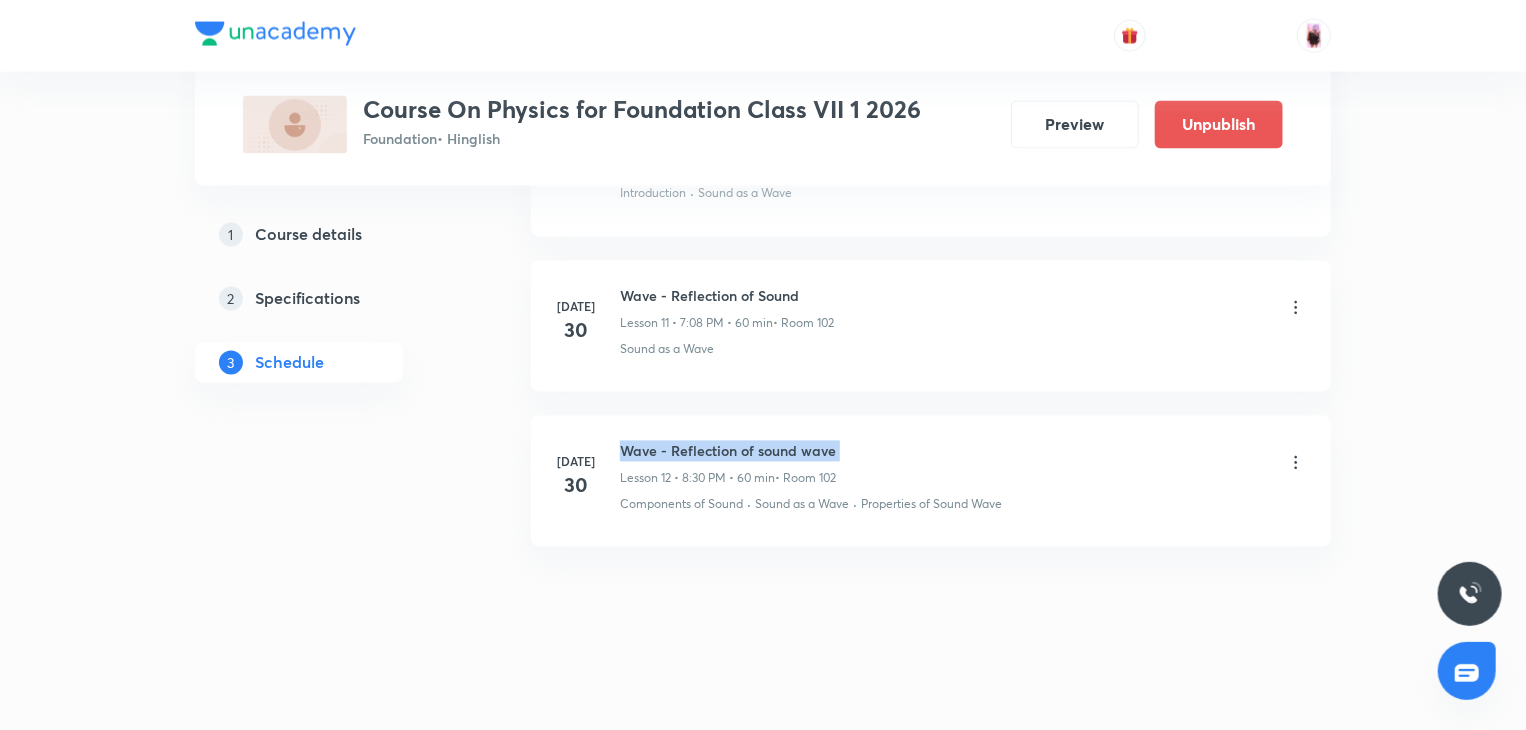 click on "Jul 30 Wave - Reflection of sound wave Lesson 12 • 8:30 PM • 60 min  • Room 102 Components of Sound · Sound as a Wave · Properties of Sound Wave" at bounding box center [931, 481] 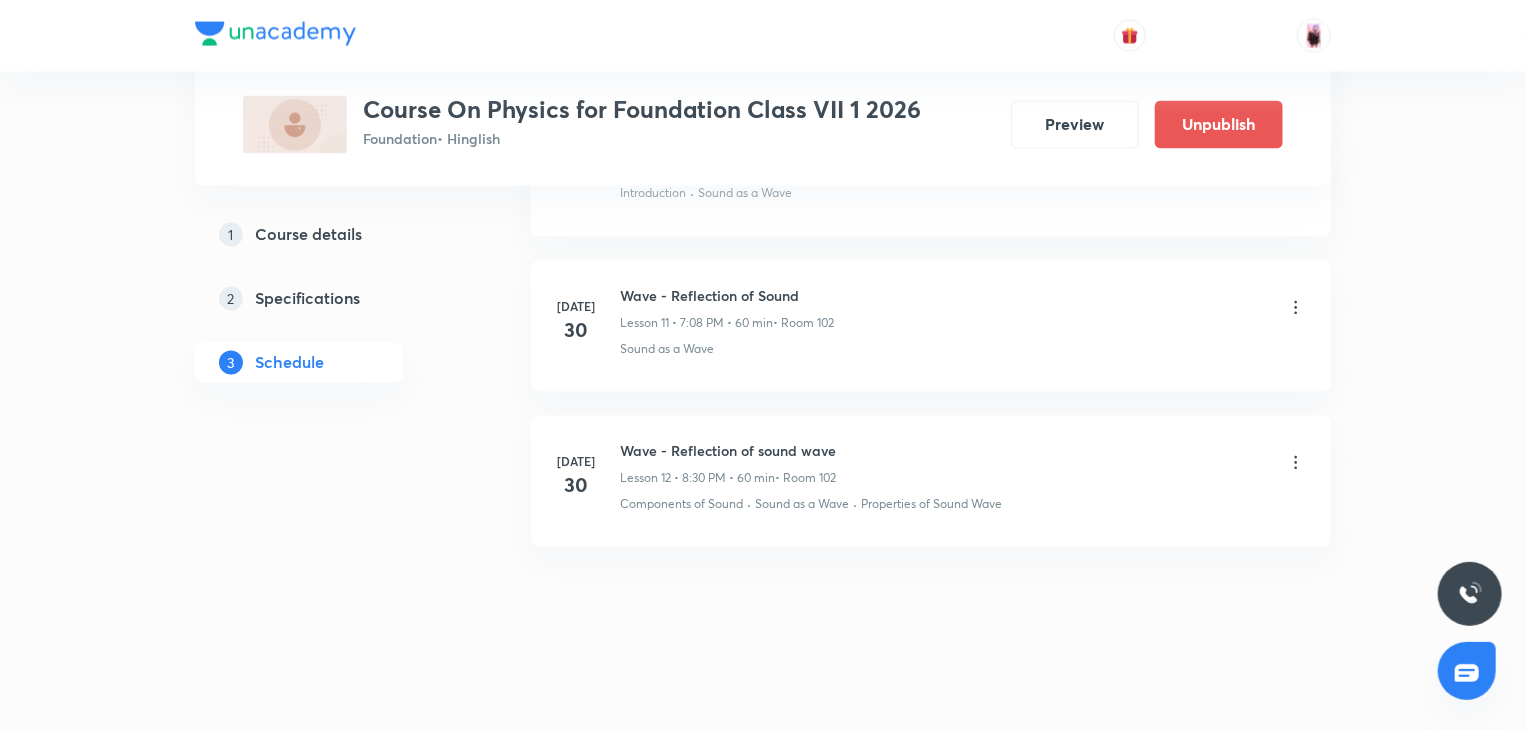 click on "Wave - Reflection of sound wave Lesson 12 • 8:30 PM • 60 min  • Room 102" at bounding box center [728, 464] 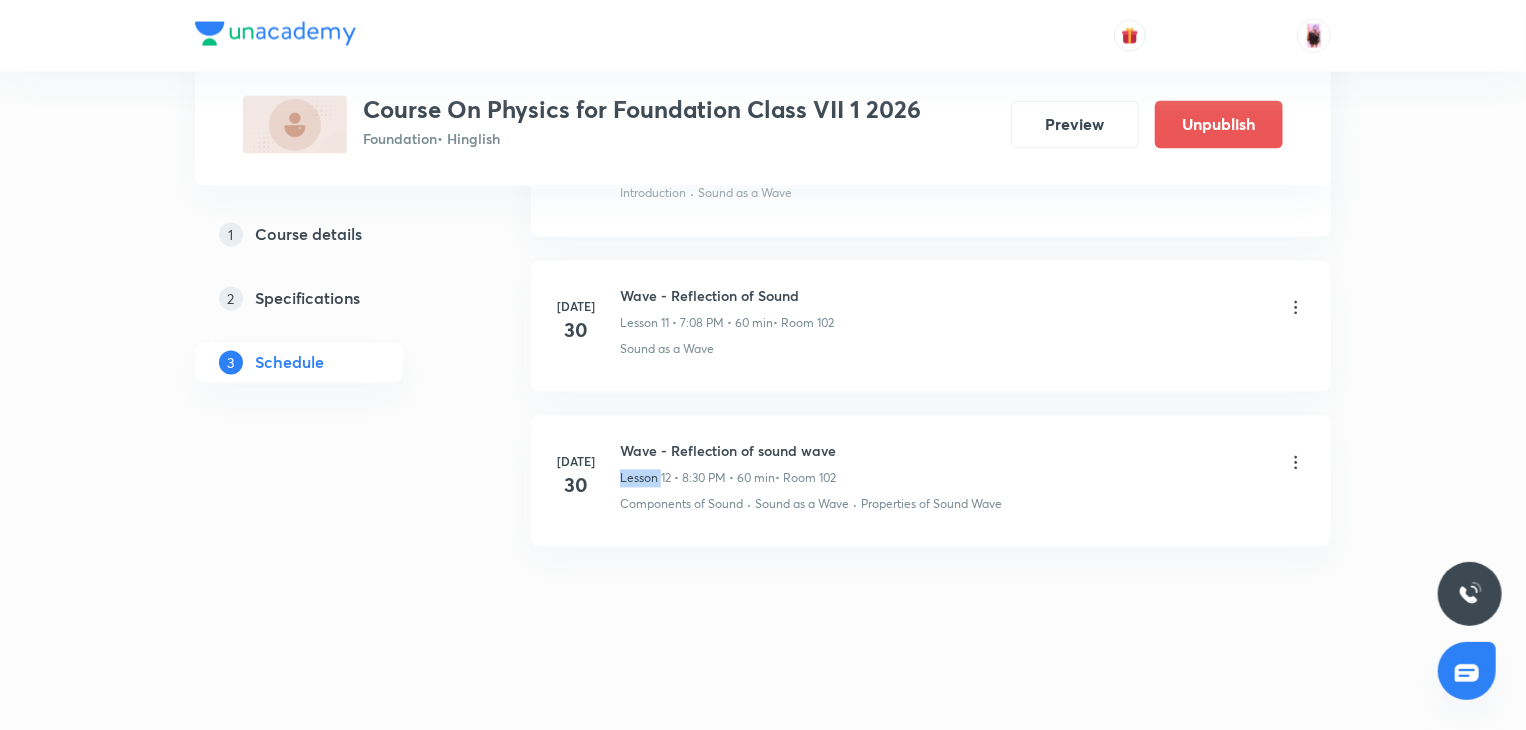 click on "Wave - Reflection of sound wave Lesson 12 • 8:30 PM • 60 min  • Room 102" at bounding box center (728, 464) 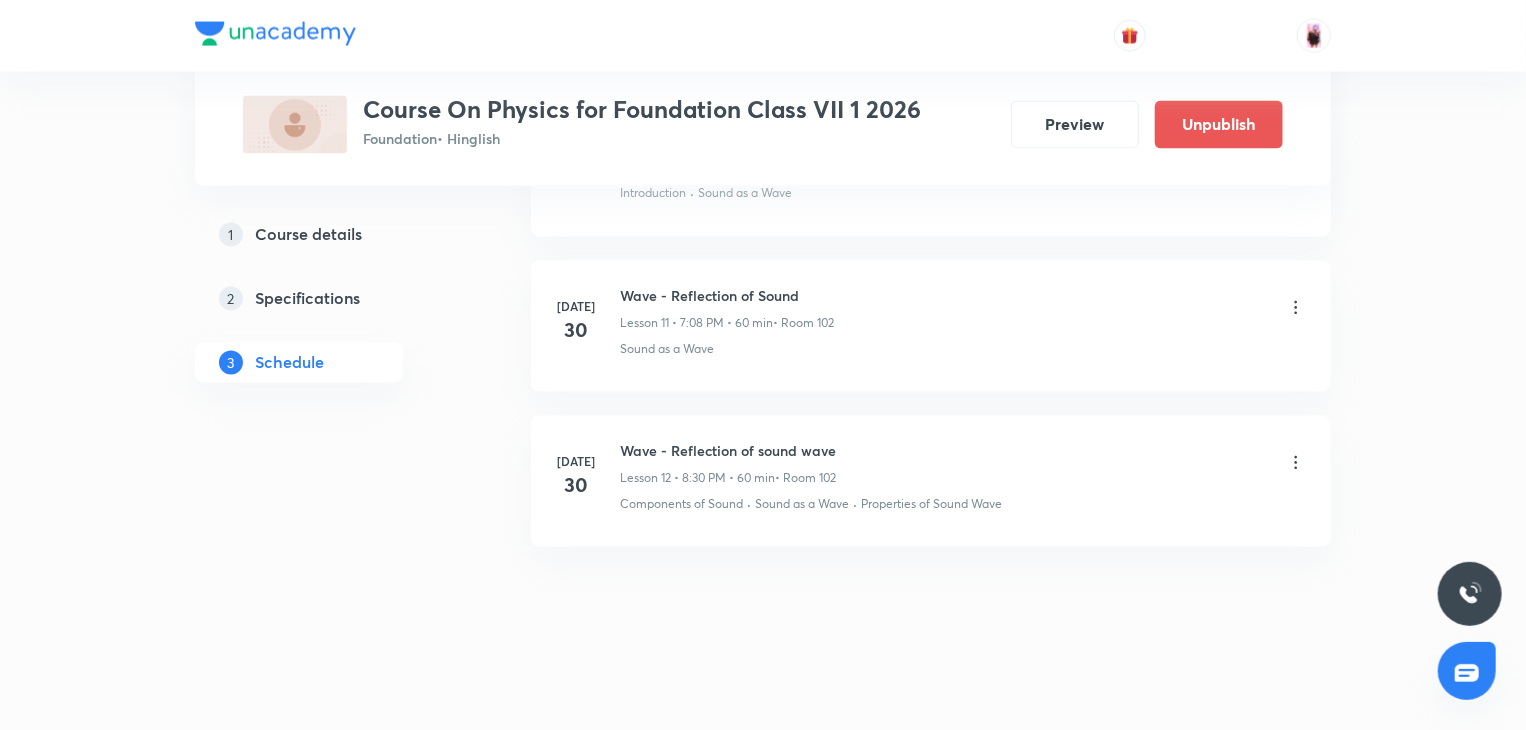 click on "Wave - Reflection of sound wave" at bounding box center [728, 451] 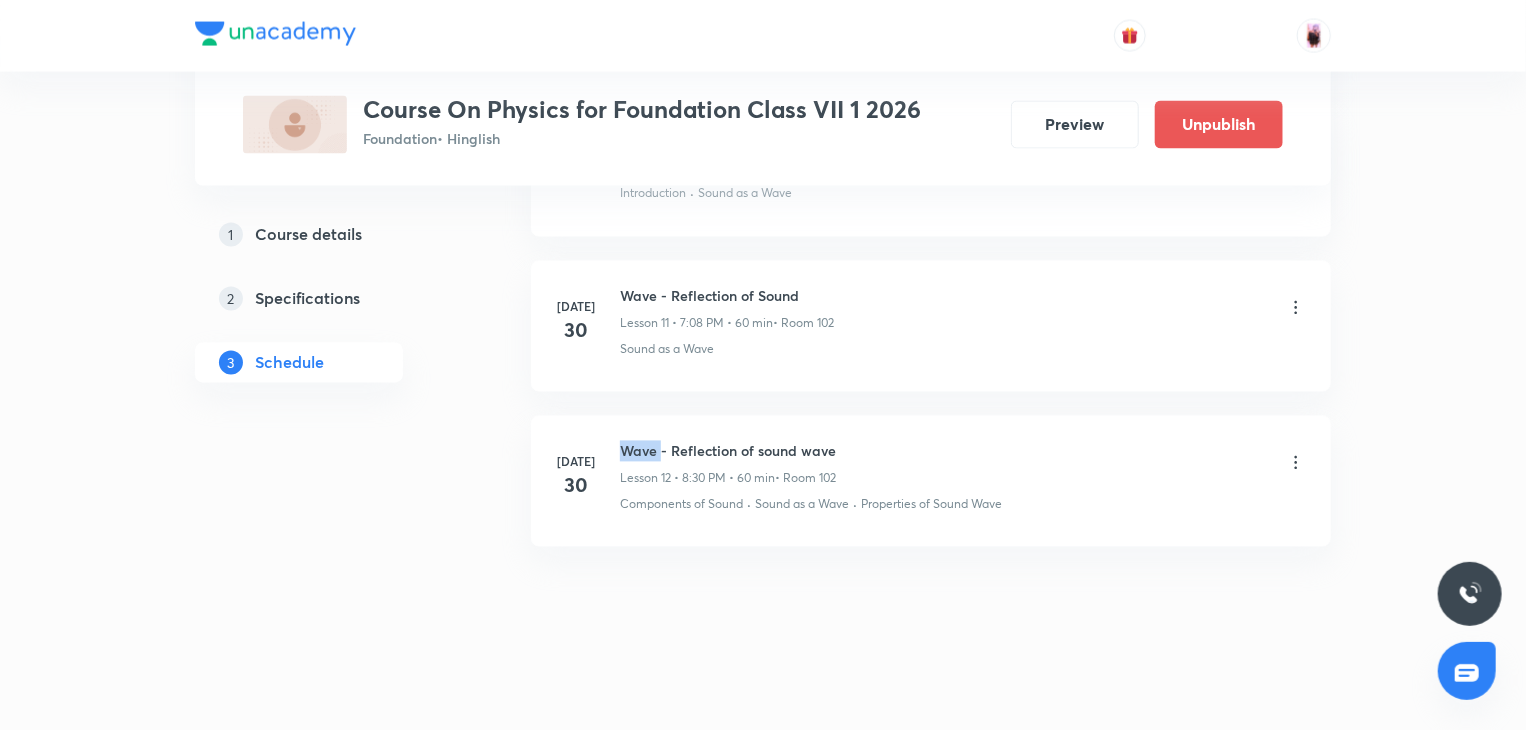 click on "Wave - Reflection of sound wave" at bounding box center [728, 451] 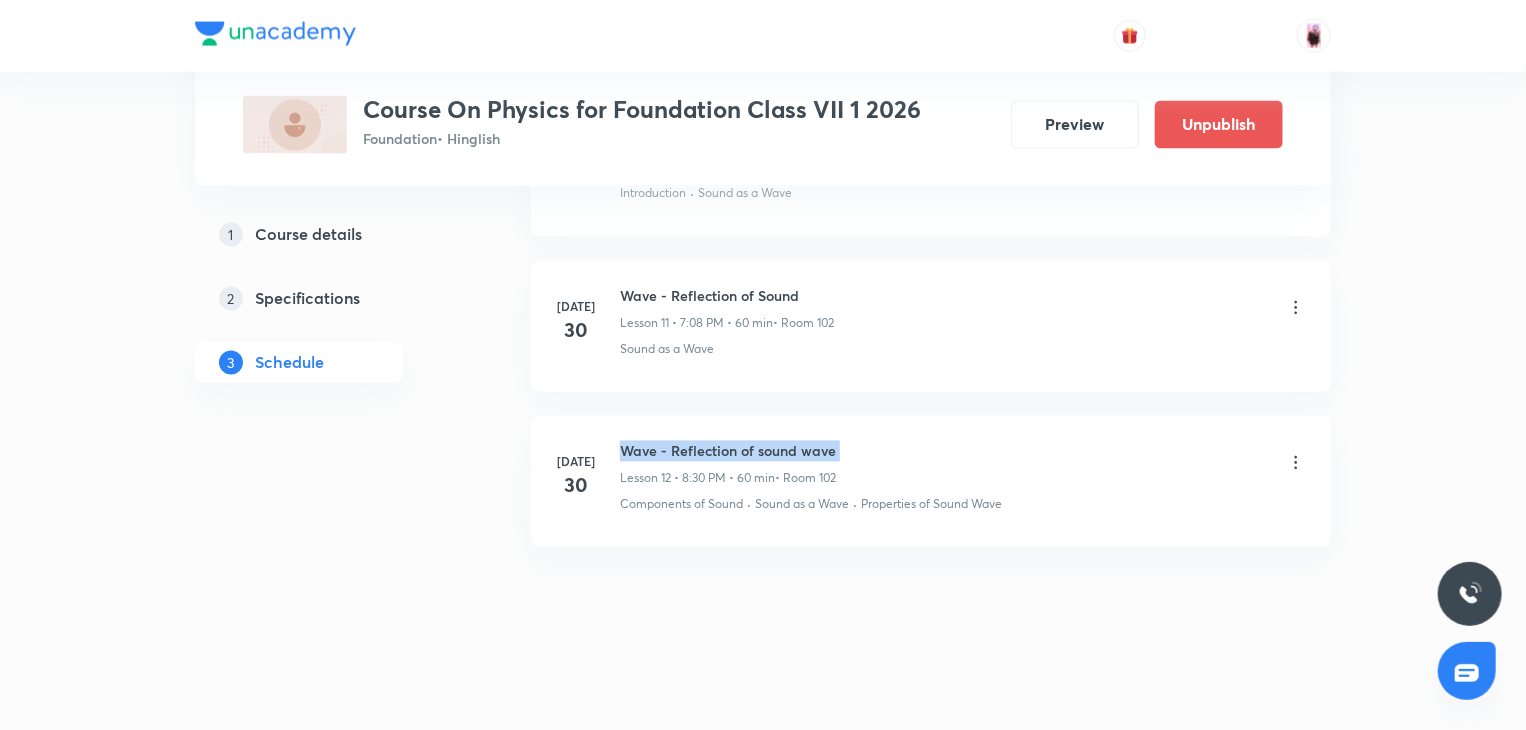 click on "Wave - Reflection of sound wave" at bounding box center (728, 451) 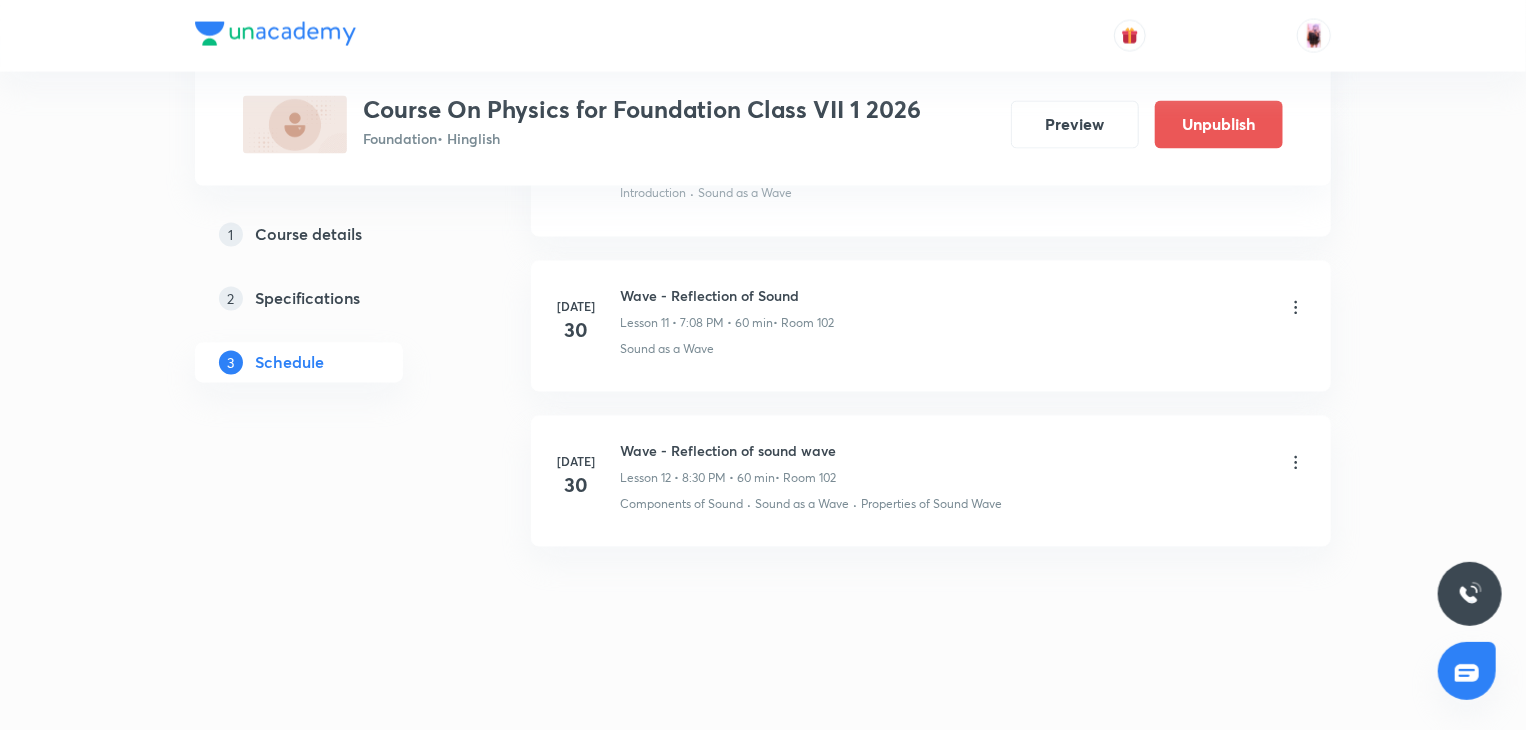 click on "Wave - Reflection of sound wave Lesson 12 • 8:30 PM • 60 min  • Room 102" at bounding box center [728, 464] 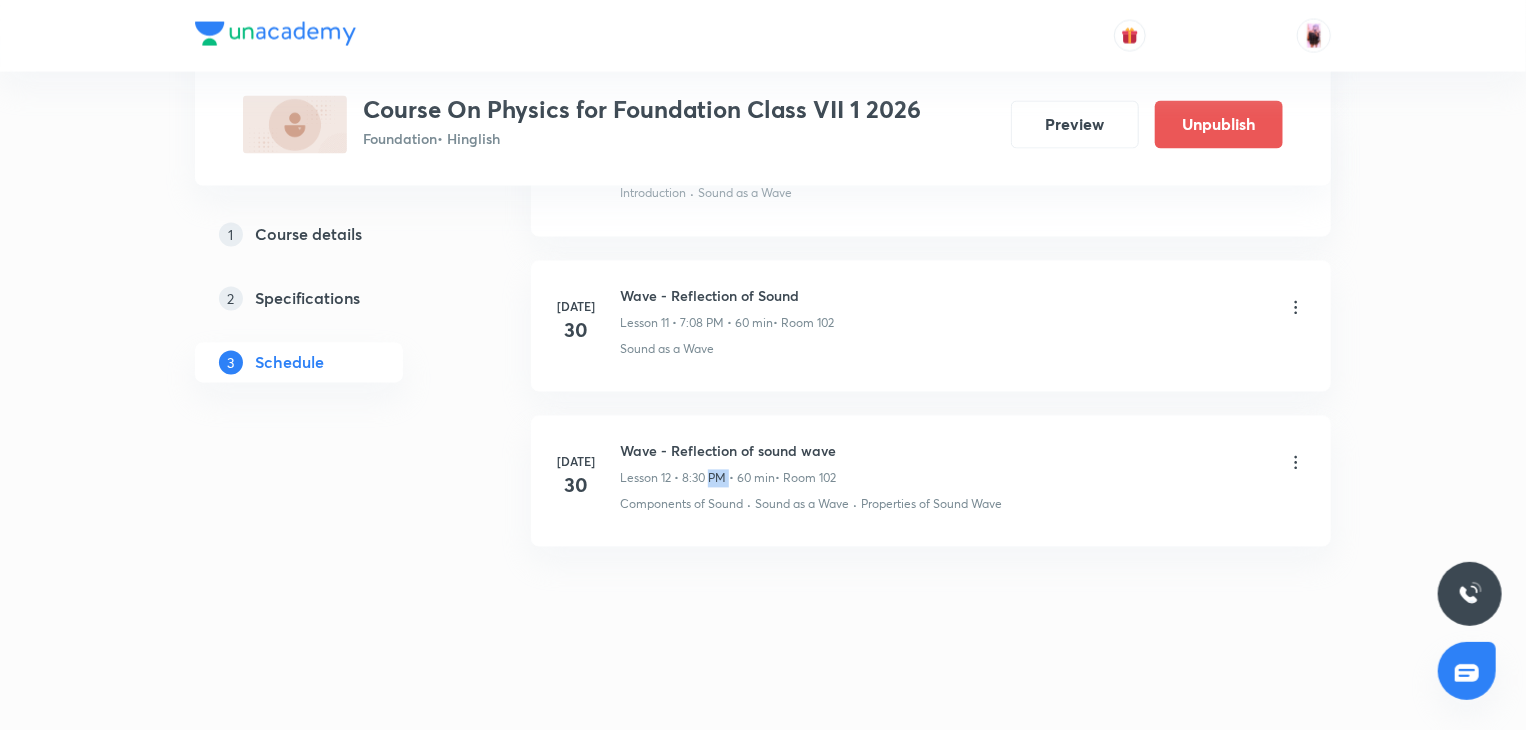 click on "Wave - Reflection of sound wave Lesson 12 • 8:30 PM • 60 min  • Room 102" at bounding box center [728, 464] 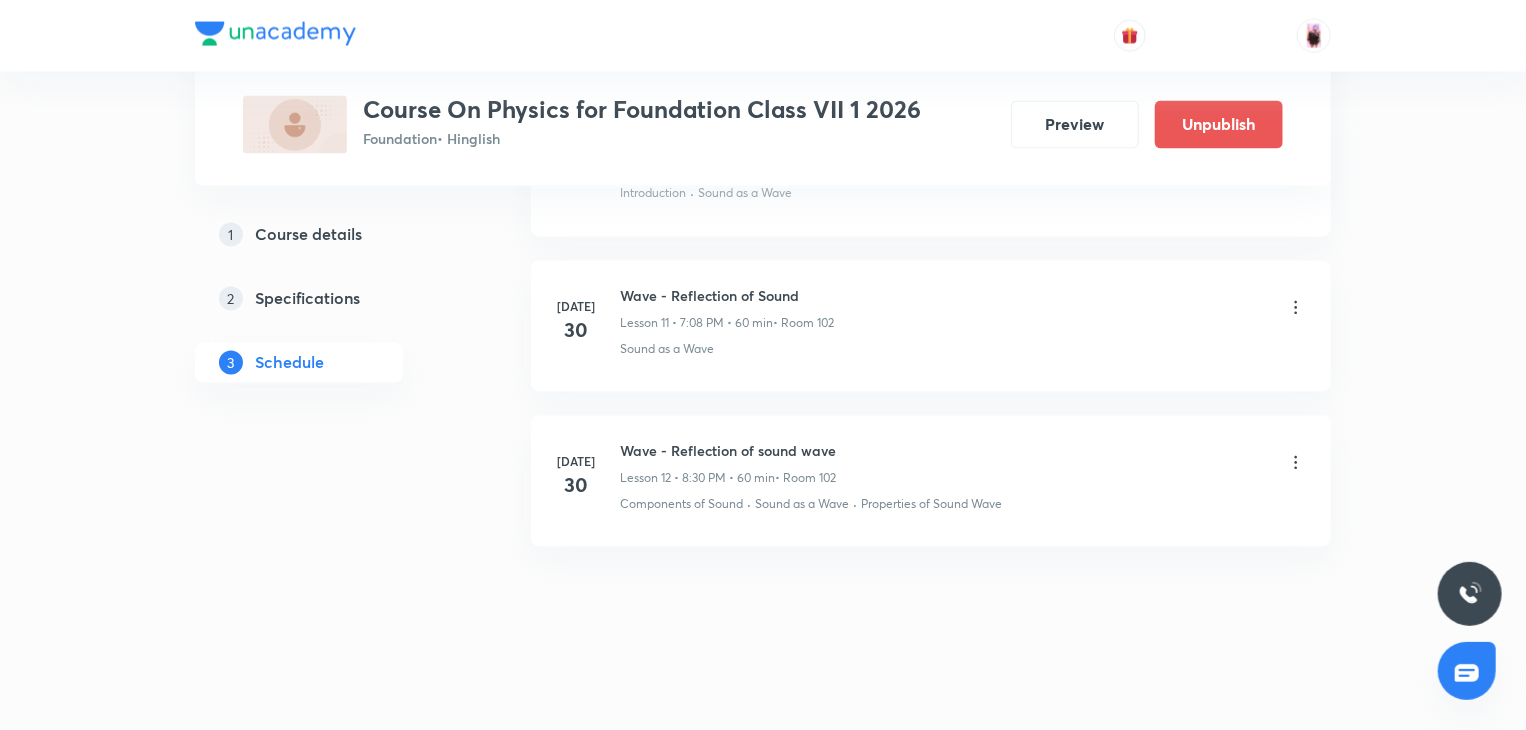 click on "Jul 30 Wave - Reflection of sound wave Lesson 12 • 8:30 PM • 60 min  • Room 102 Components of Sound · Sound as a Wave · Properties of Sound Wave" at bounding box center (931, 481) 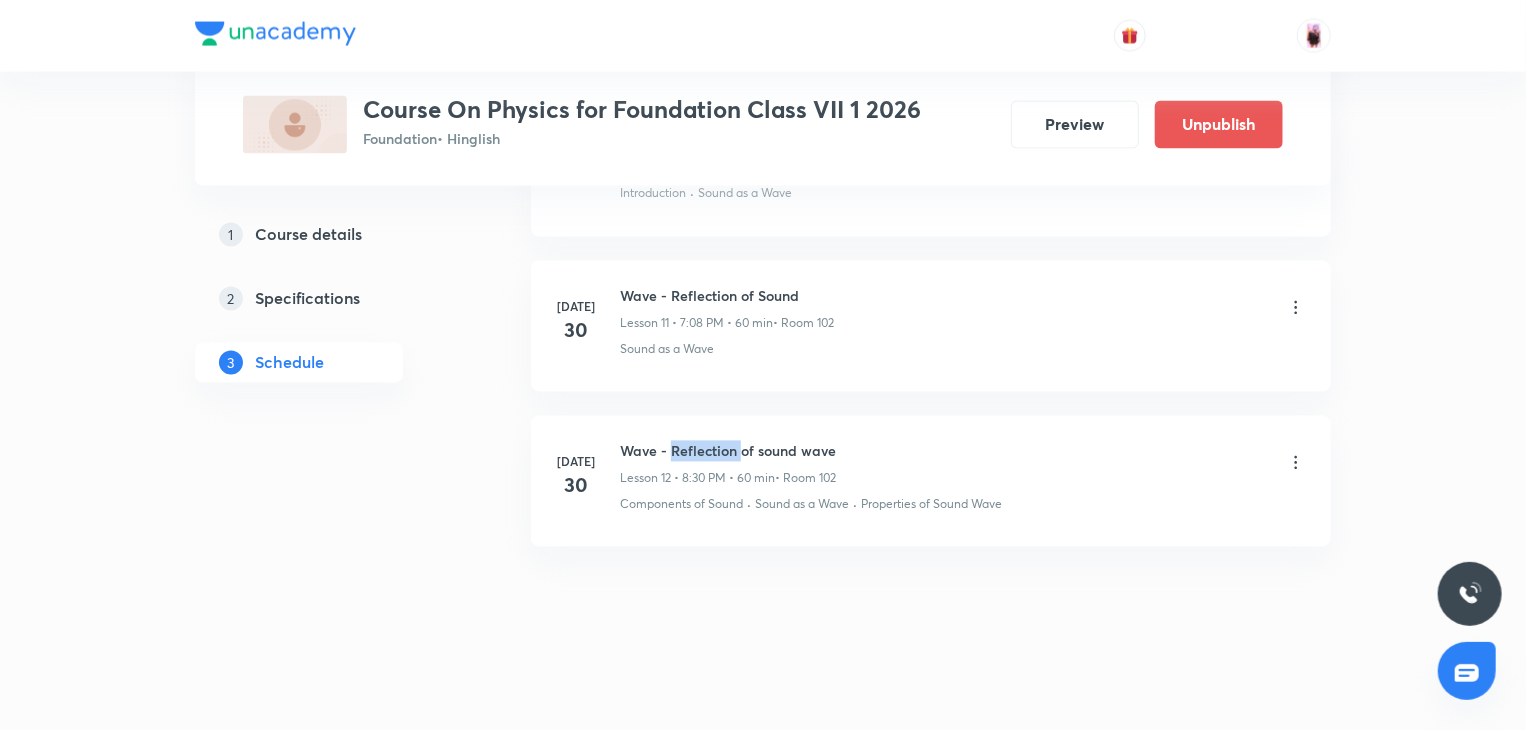 click on "Jul 30 Wave - Reflection of sound wave Lesson 12 • 8:30 PM • 60 min  • Room 102 Components of Sound · Sound as a Wave · Properties of Sound Wave" at bounding box center [931, 481] 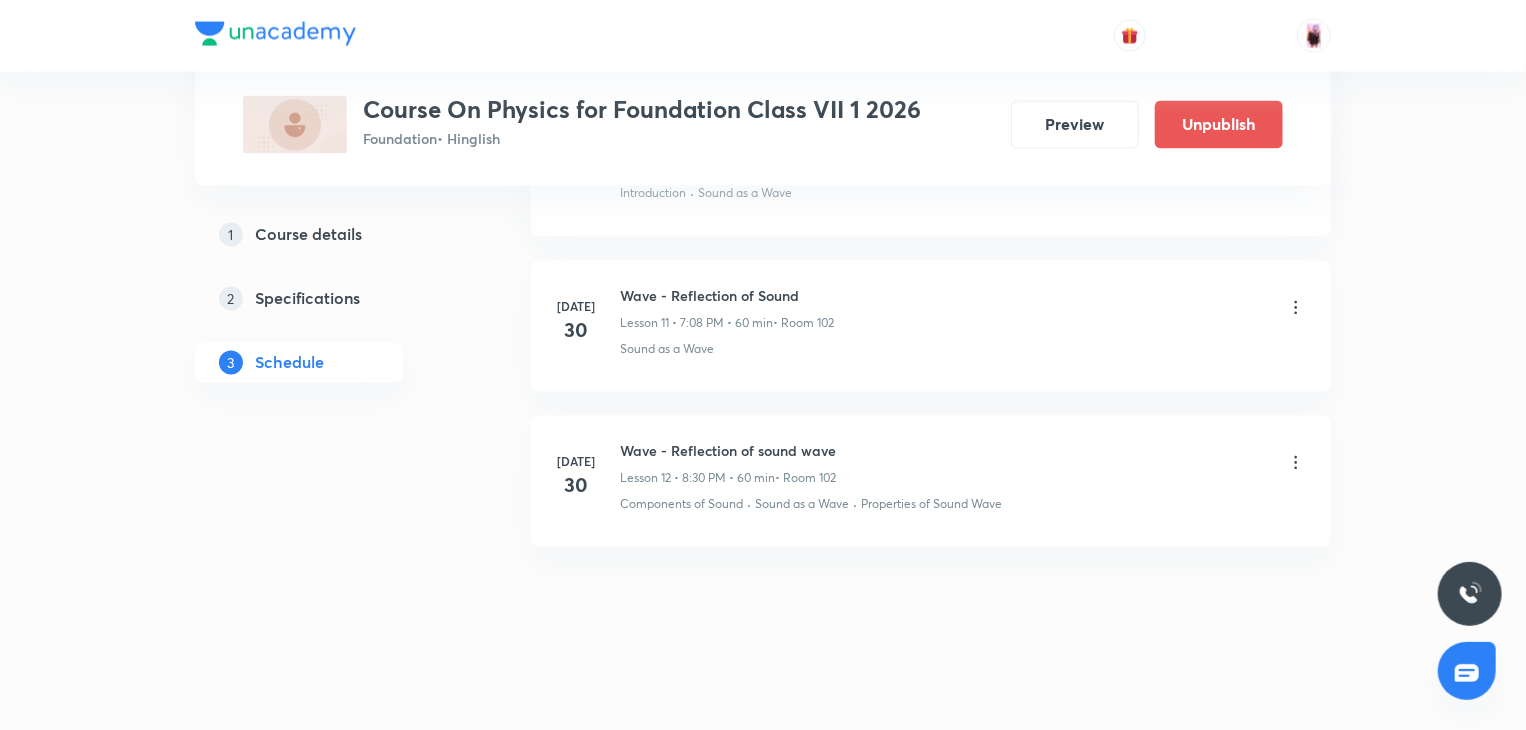 click on "Wave - Reflection of sound wave" at bounding box center (728, 451) 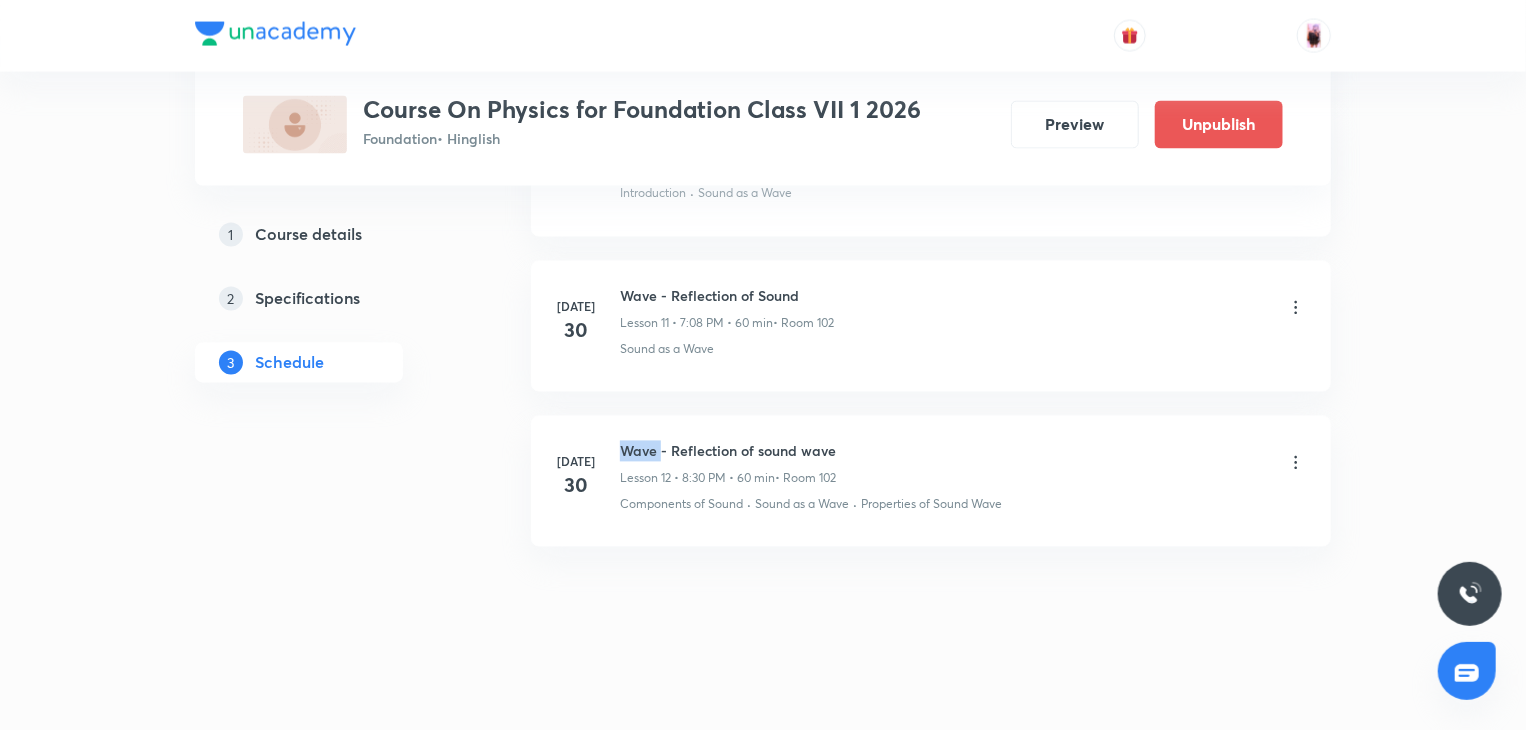 click on "Wave - Reflection of sound wave" at bounding box center [728, 451] 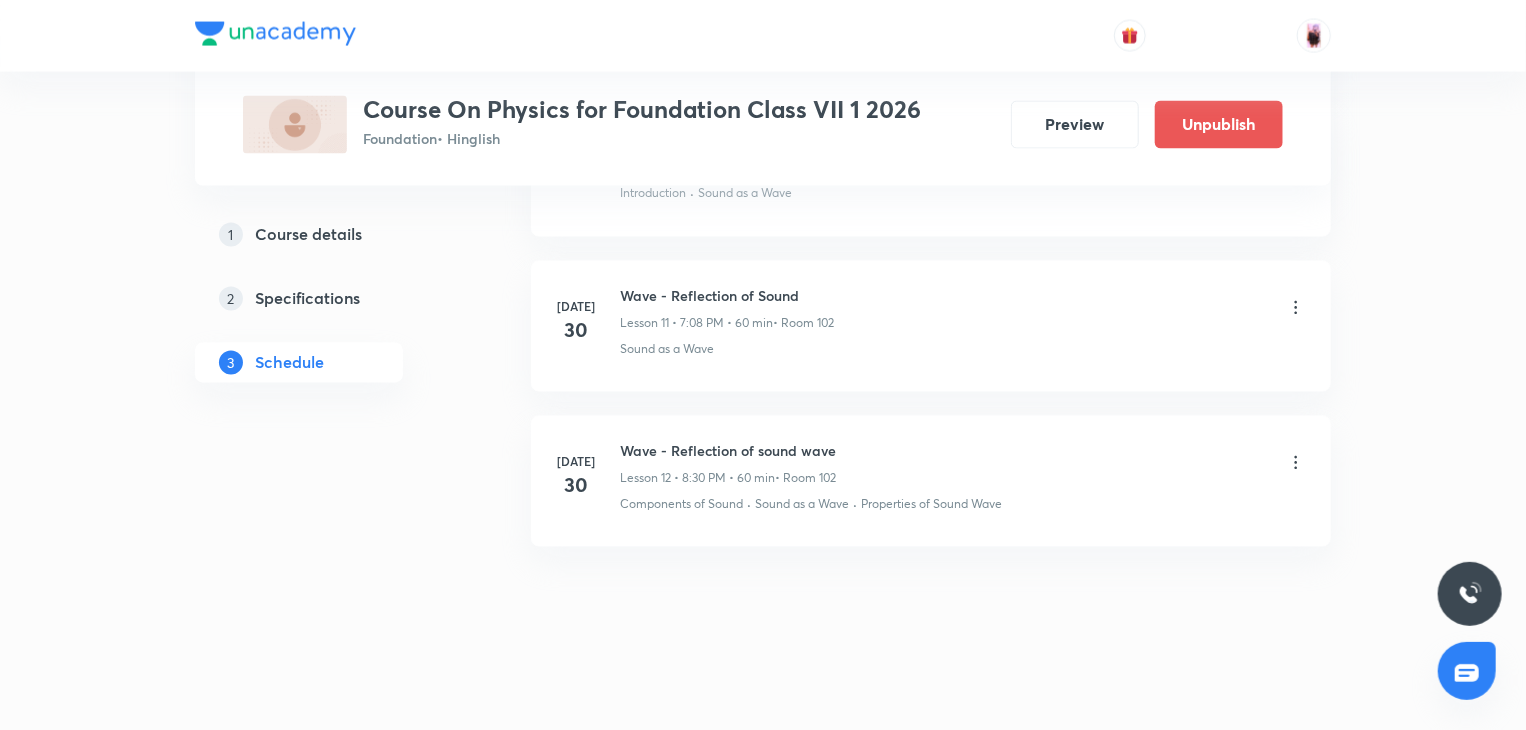 click on "Wave - Reflection of sound wave" at bounding box center (728, 451) 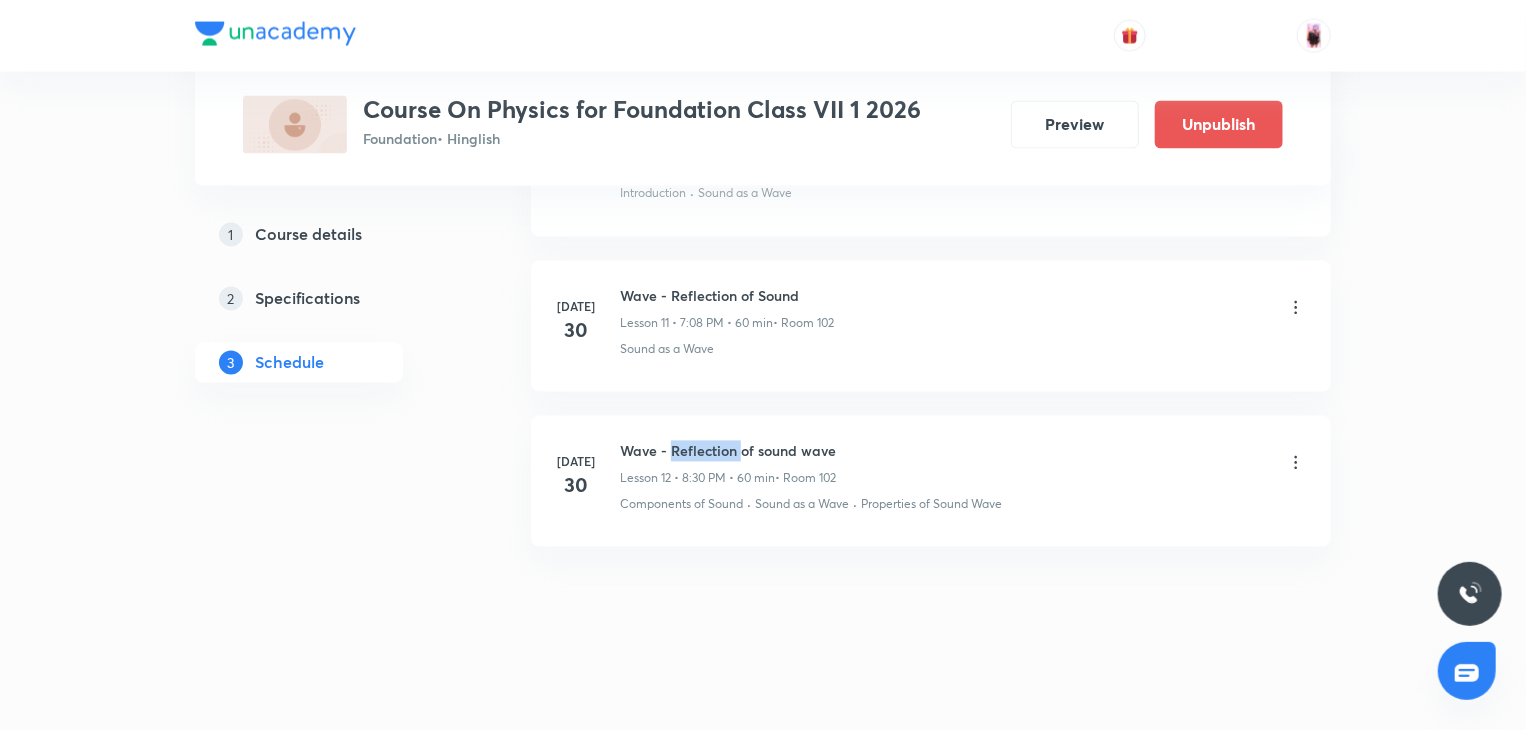 click on "Wave - Reflection of sound wave" at bounding box center (728, 451) 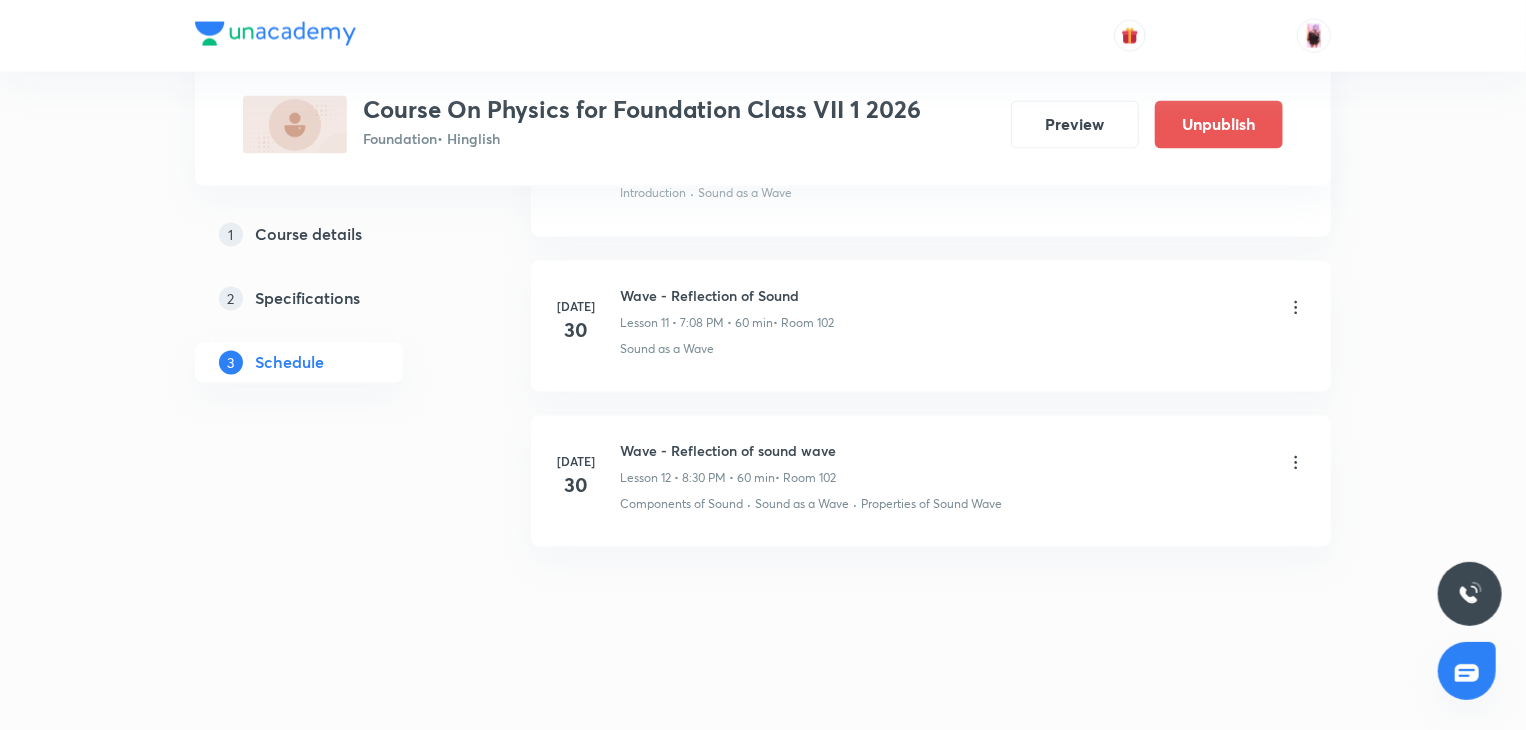 click on "Wave - Reflection of sound wave" at bounding box center (728, 451) 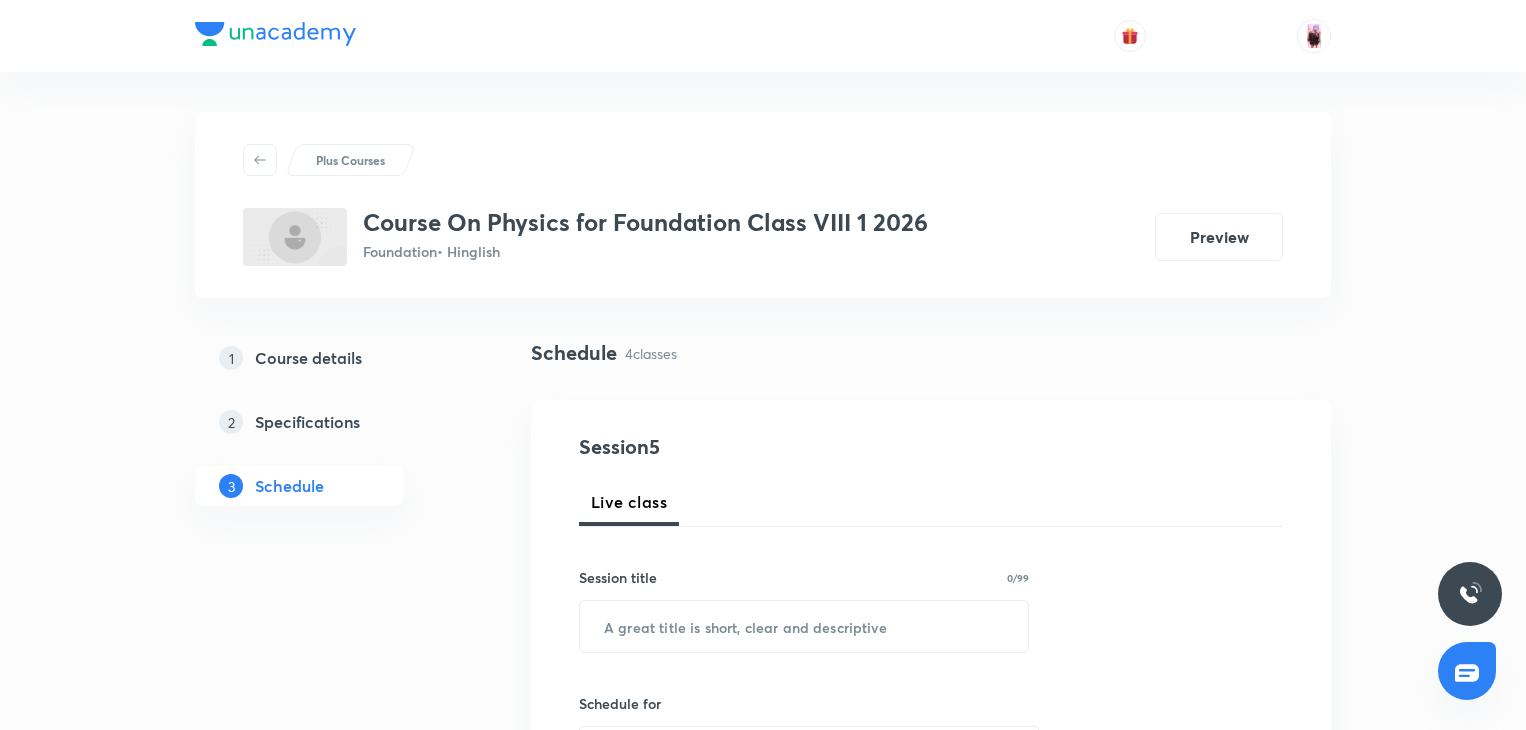 scroll, scrollTop: 1491, scrollLeft: 0, axis: vertical 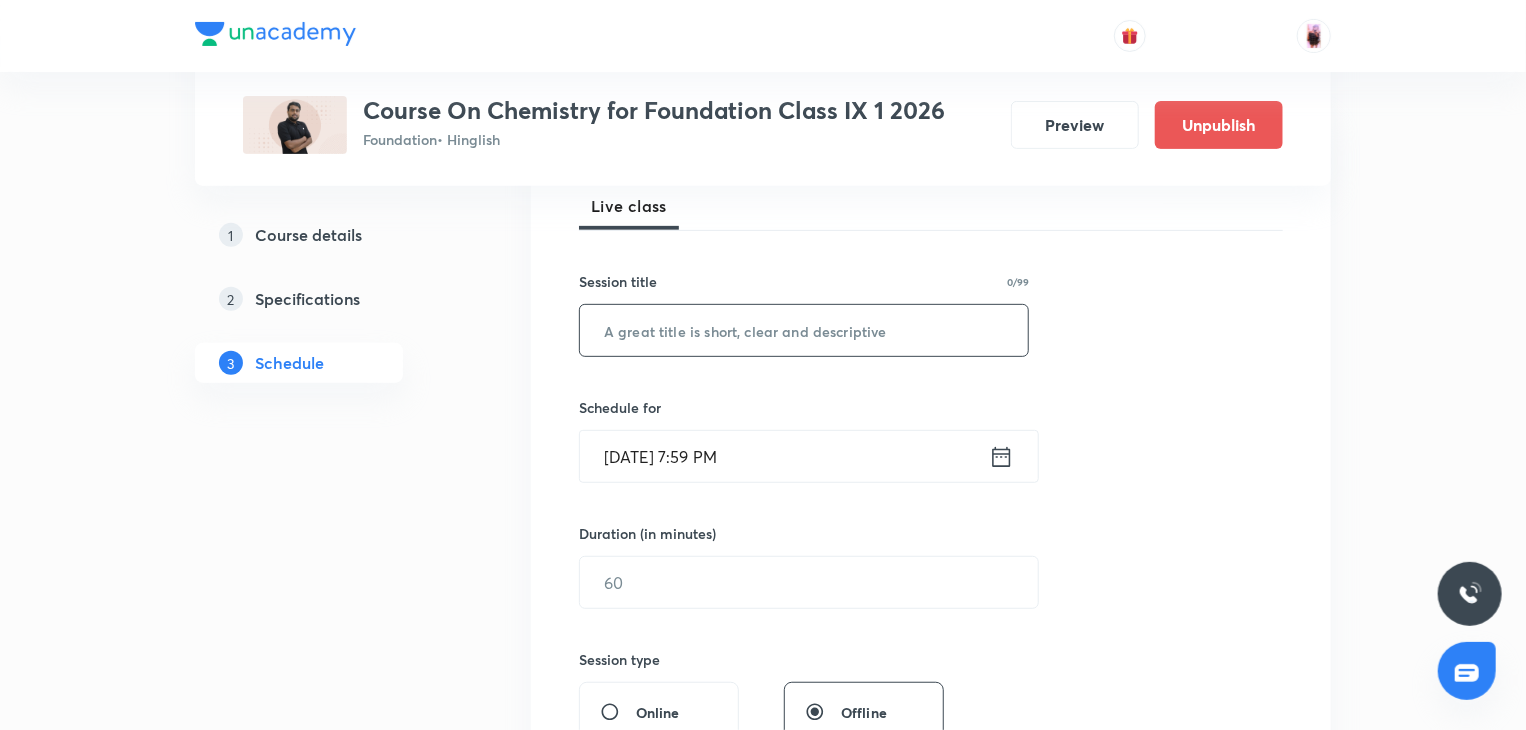 click at bounding box center (804, 330) 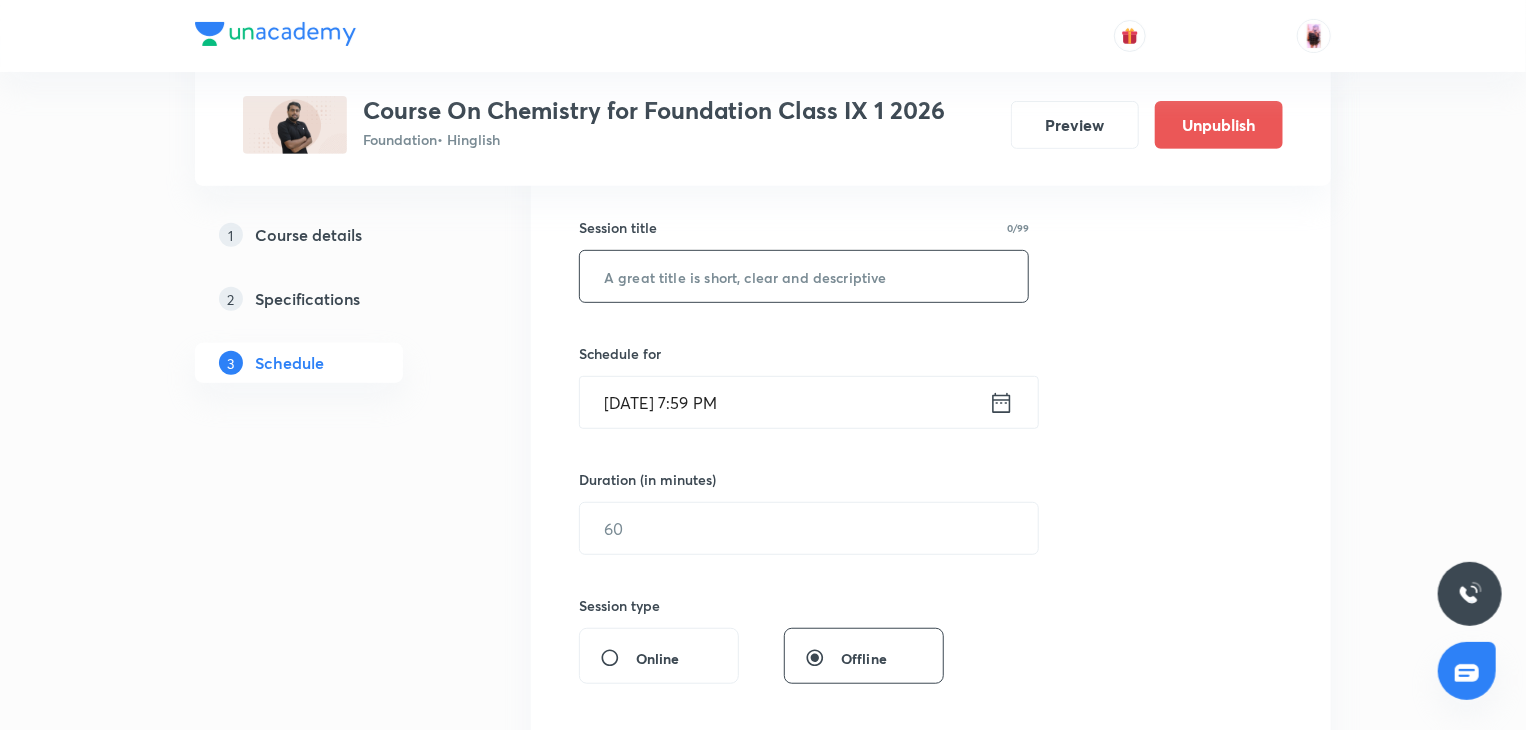 scroll, scrollTop: 356, scrollLeft: 0, axis: vertical 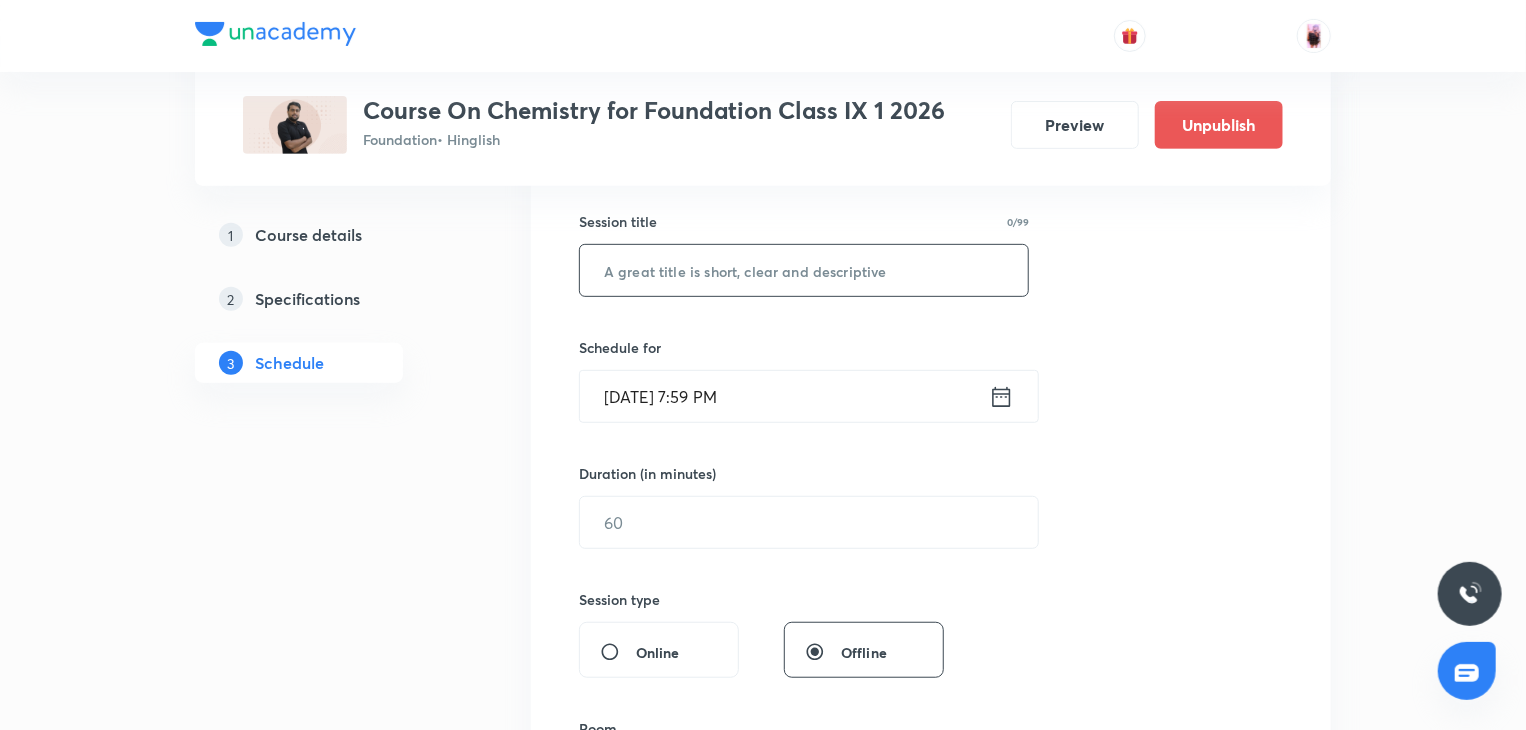 click at bounding box center [804, 270] 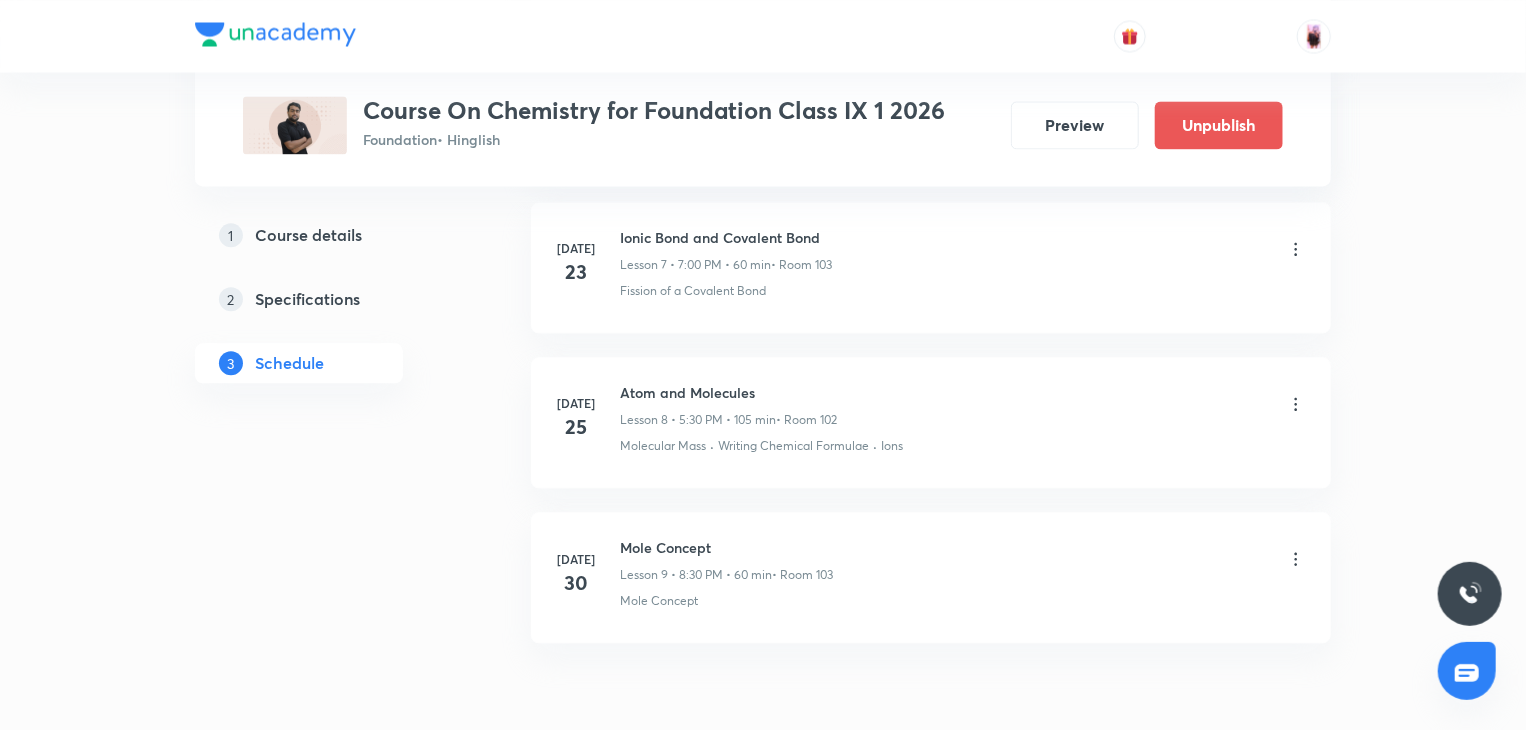 scroll, scrollTop: 2264, scrollLeft: 0, axis: vertical 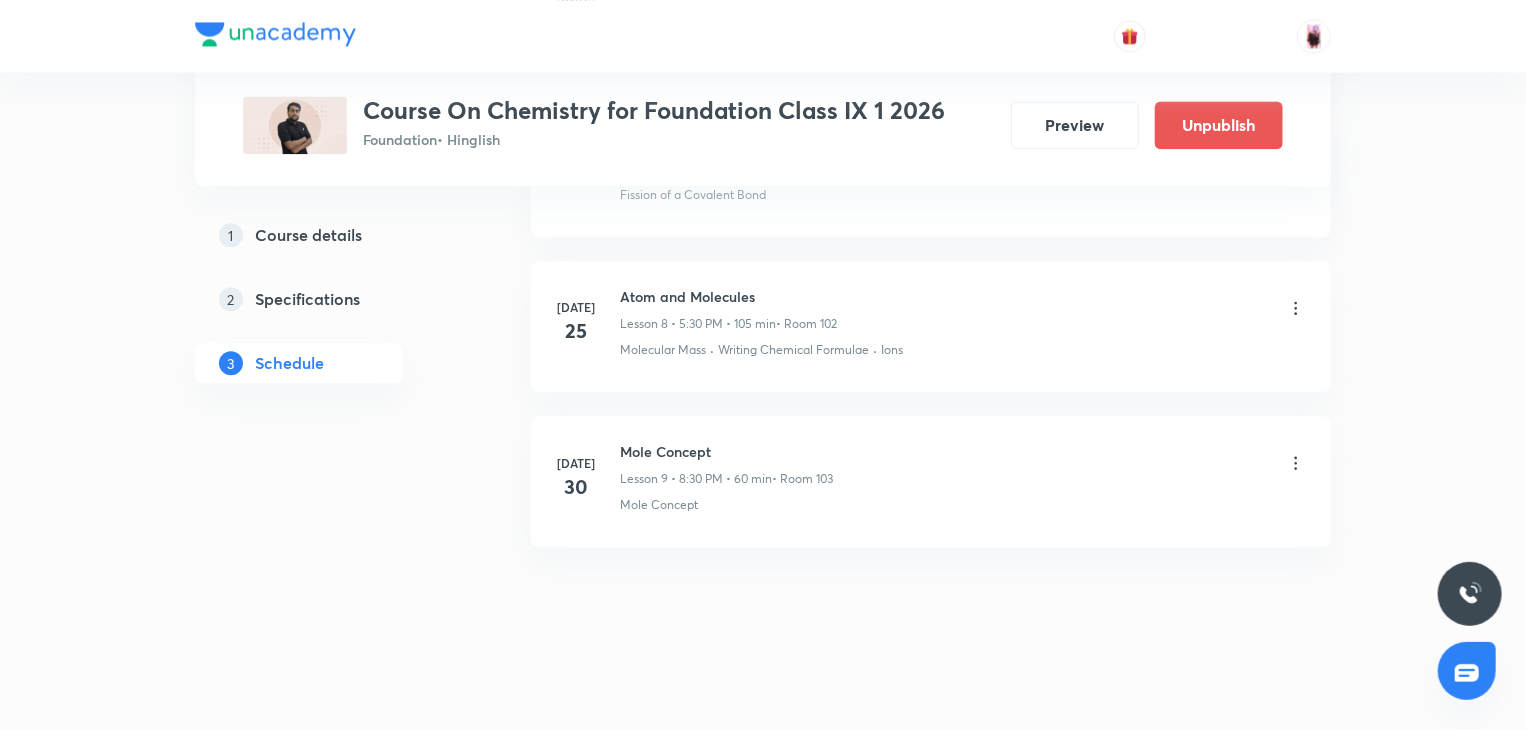 click 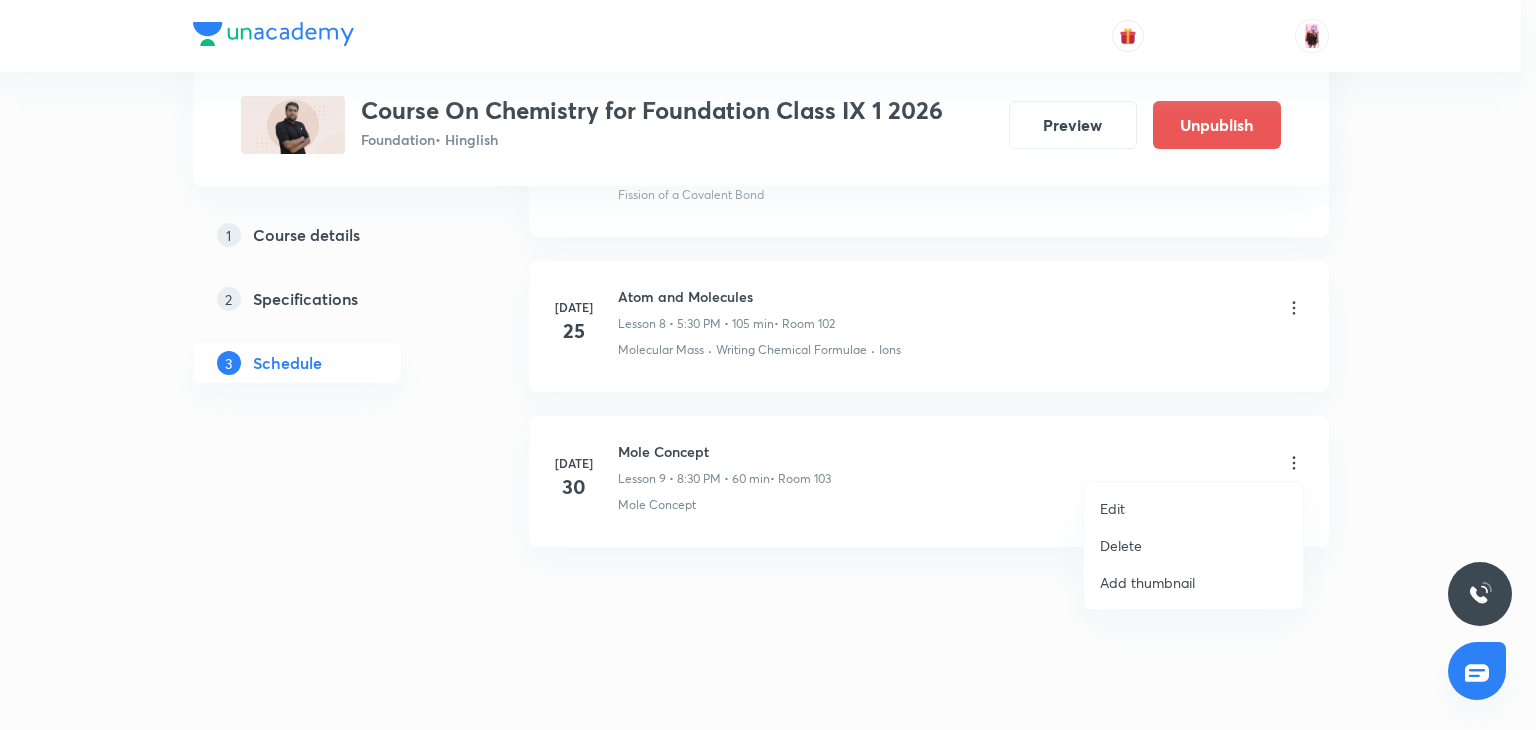 click on "Delete" at bounding box center (1193, 545) 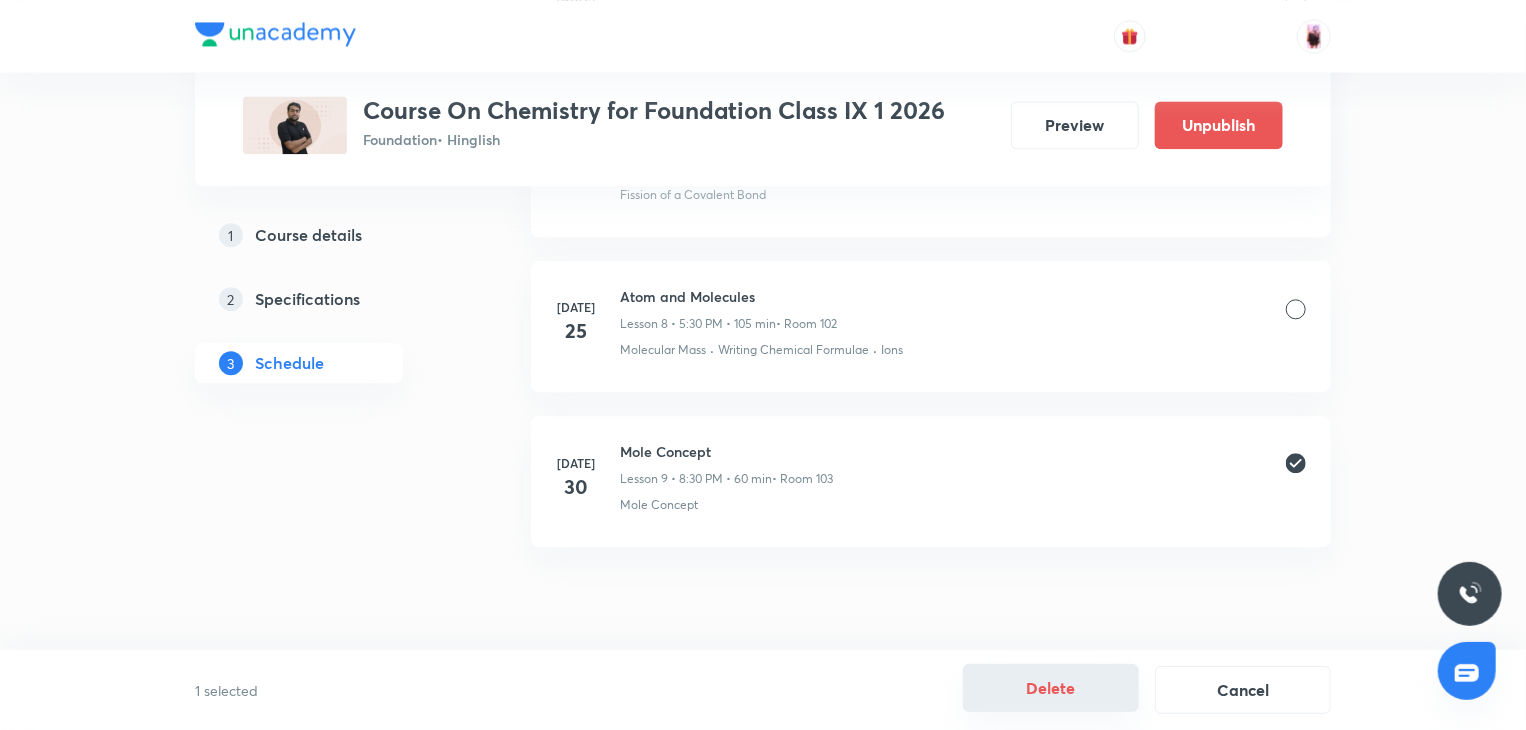click on "Delete" at bounding box center (1051, 688) 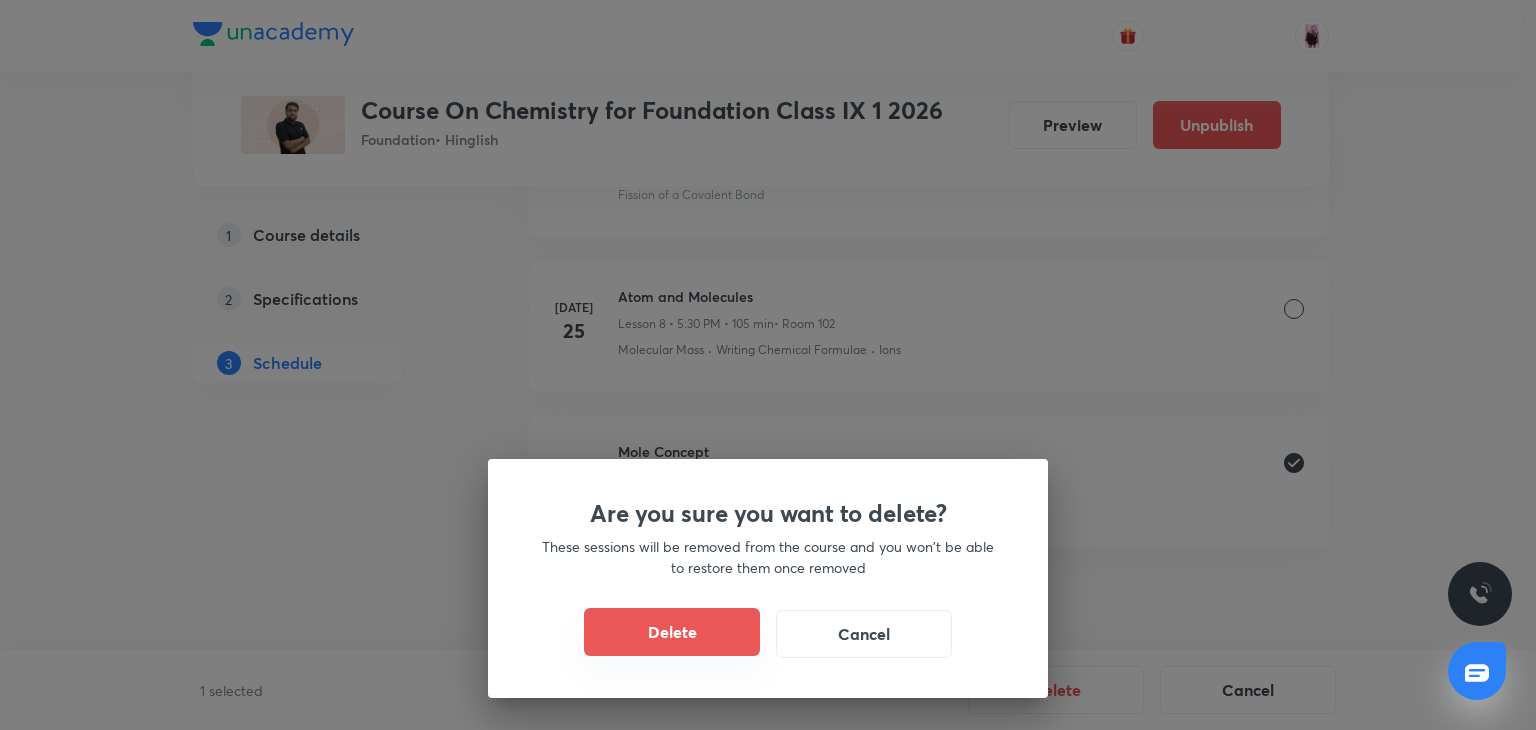 click on "Delete" at bounding box center [672, 632] 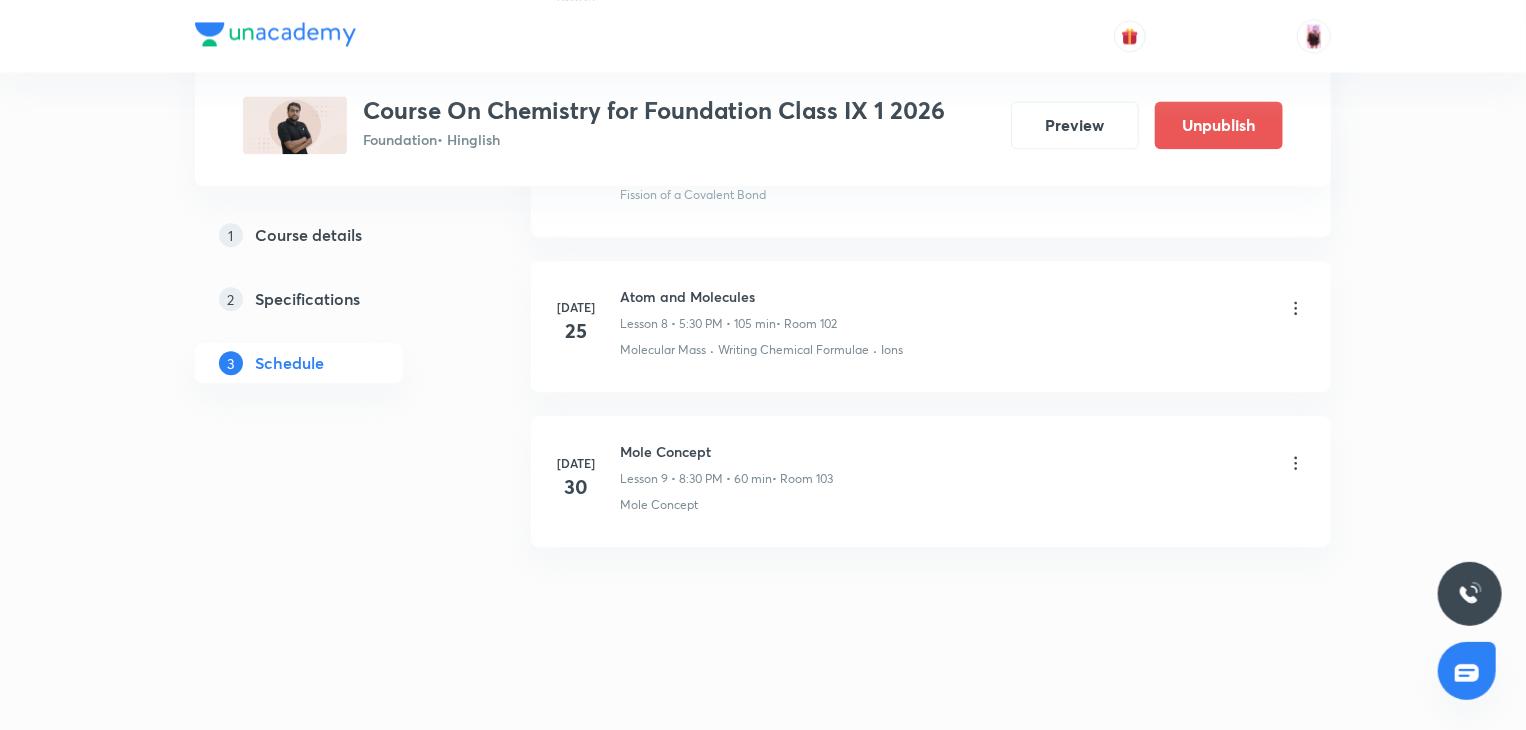 scroll, scrollTop: 2109, scrollLeft: 0, axis: vertical 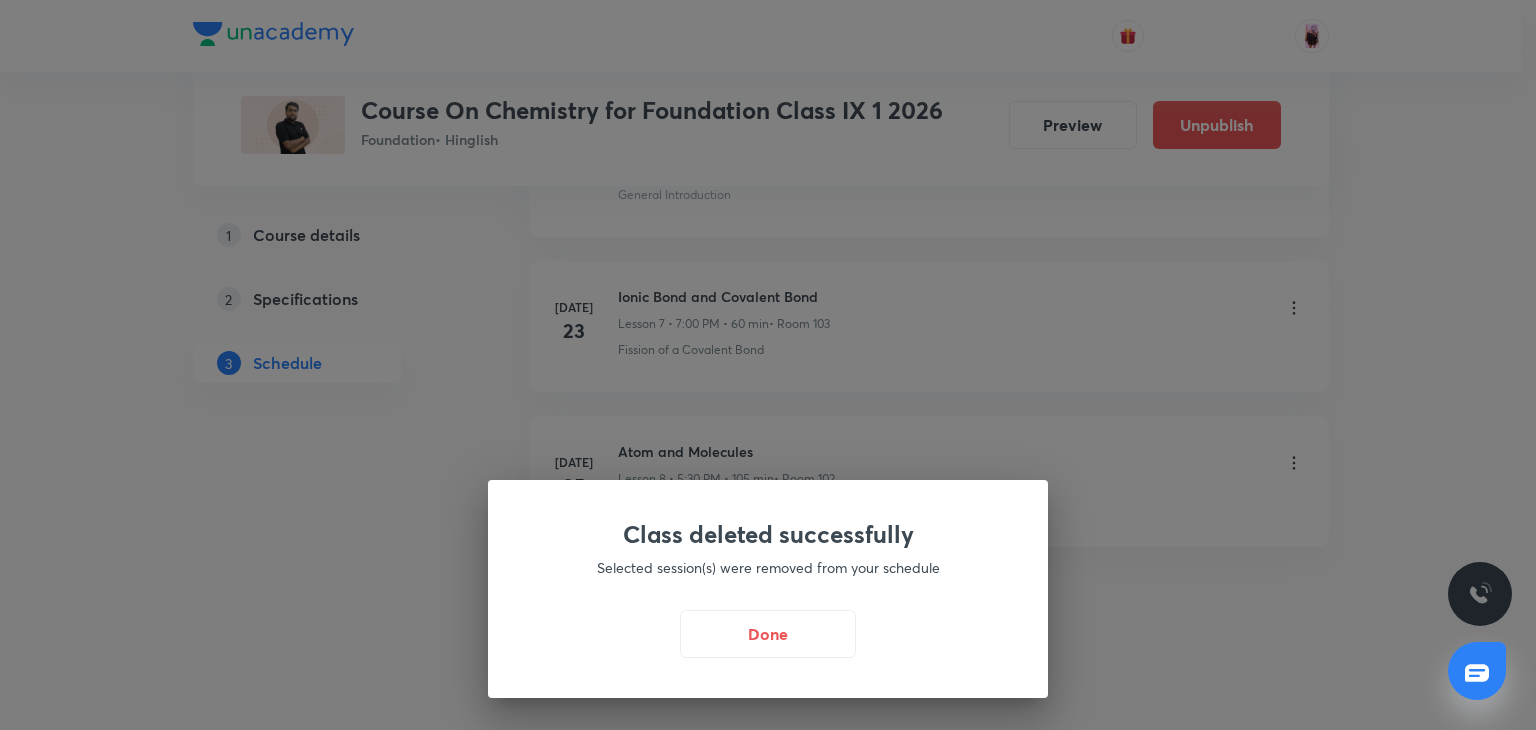 click on "Done" at bounding box center [768, 634] 